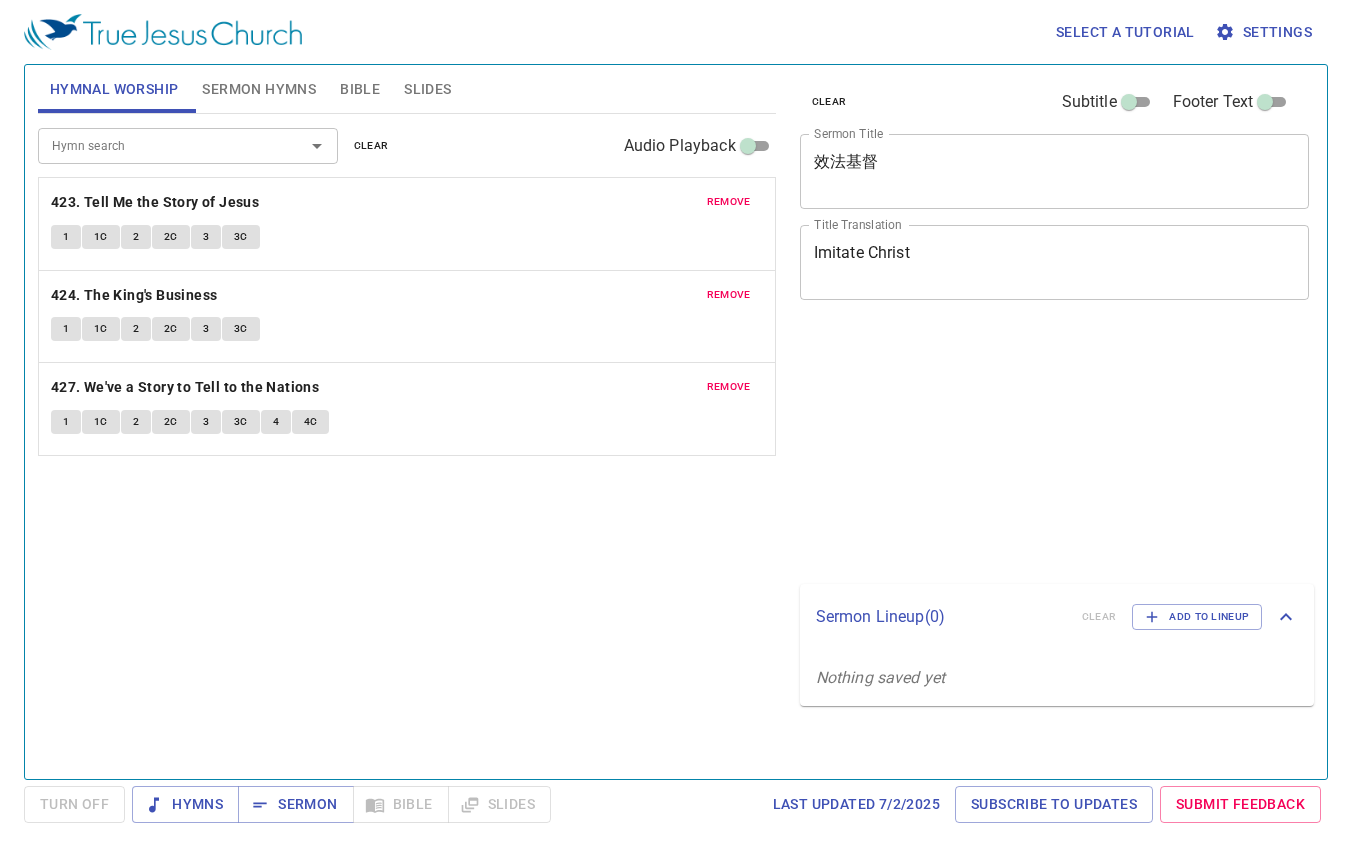 scroll, scrollTop: 0, scrollLeft: 0, axis: both 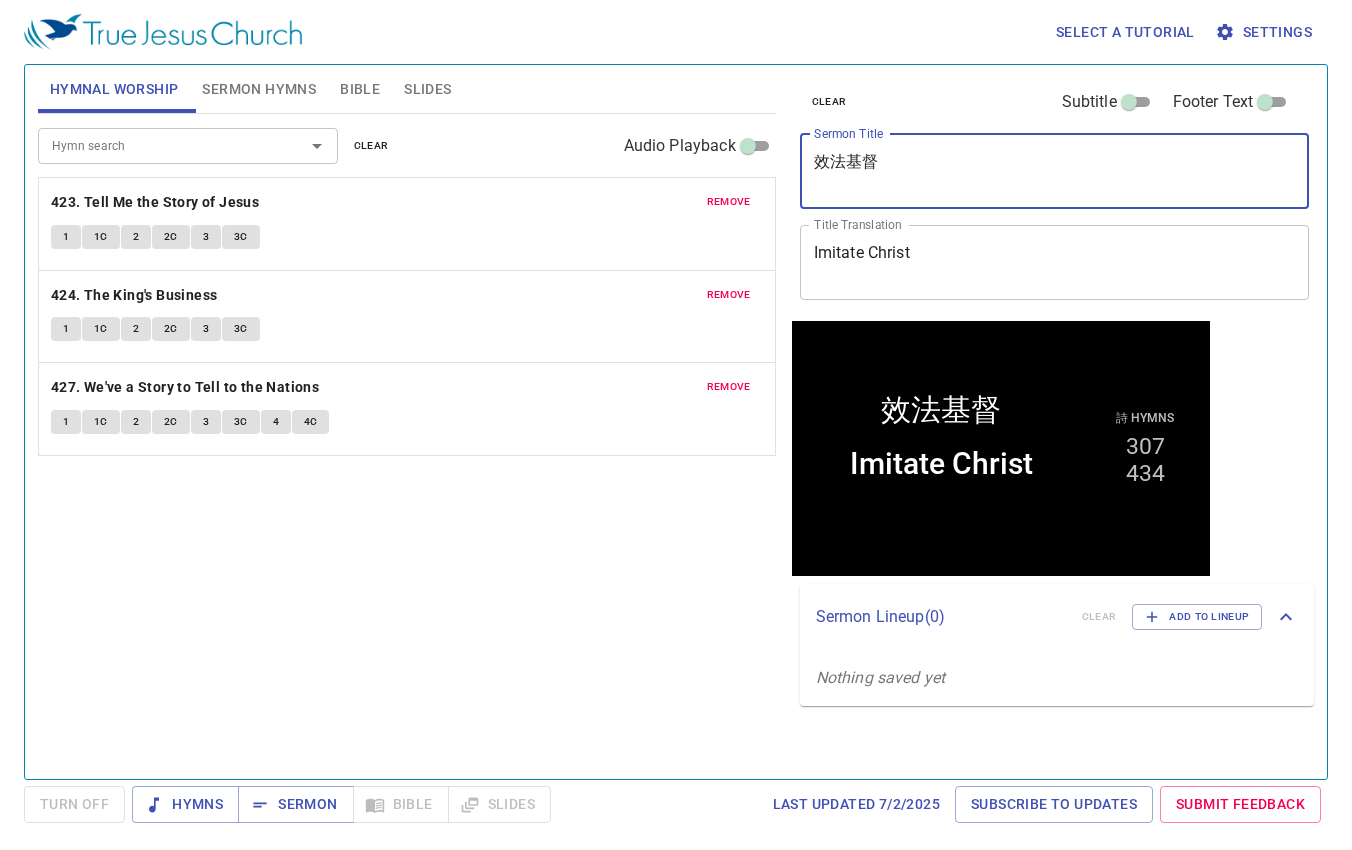 drag, startPoint x: 898, startPoint y: 185, endPoint x: 642, endPoint y: 167, distance: 256.63202 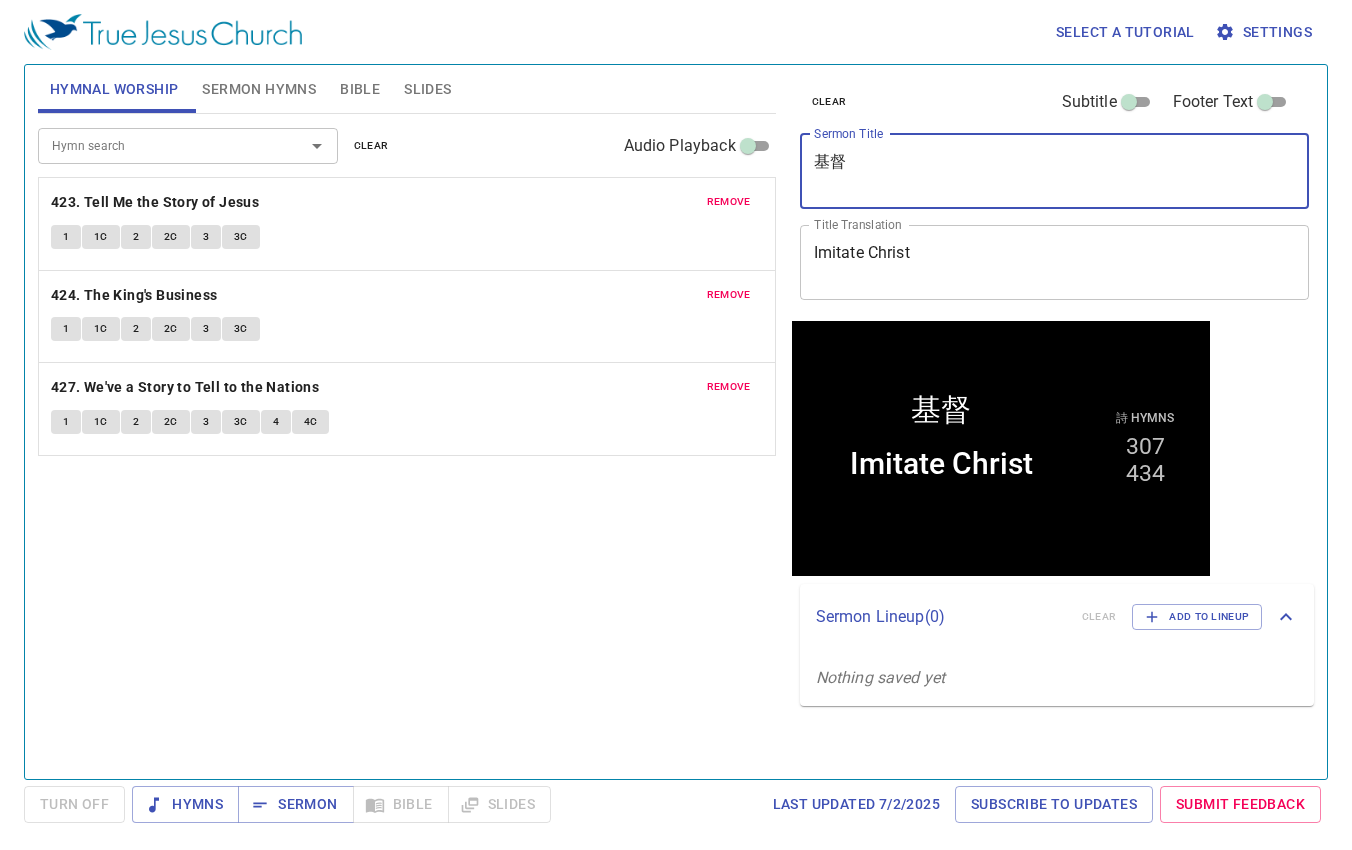 click on "基督" at bounding box center [1055, 171] 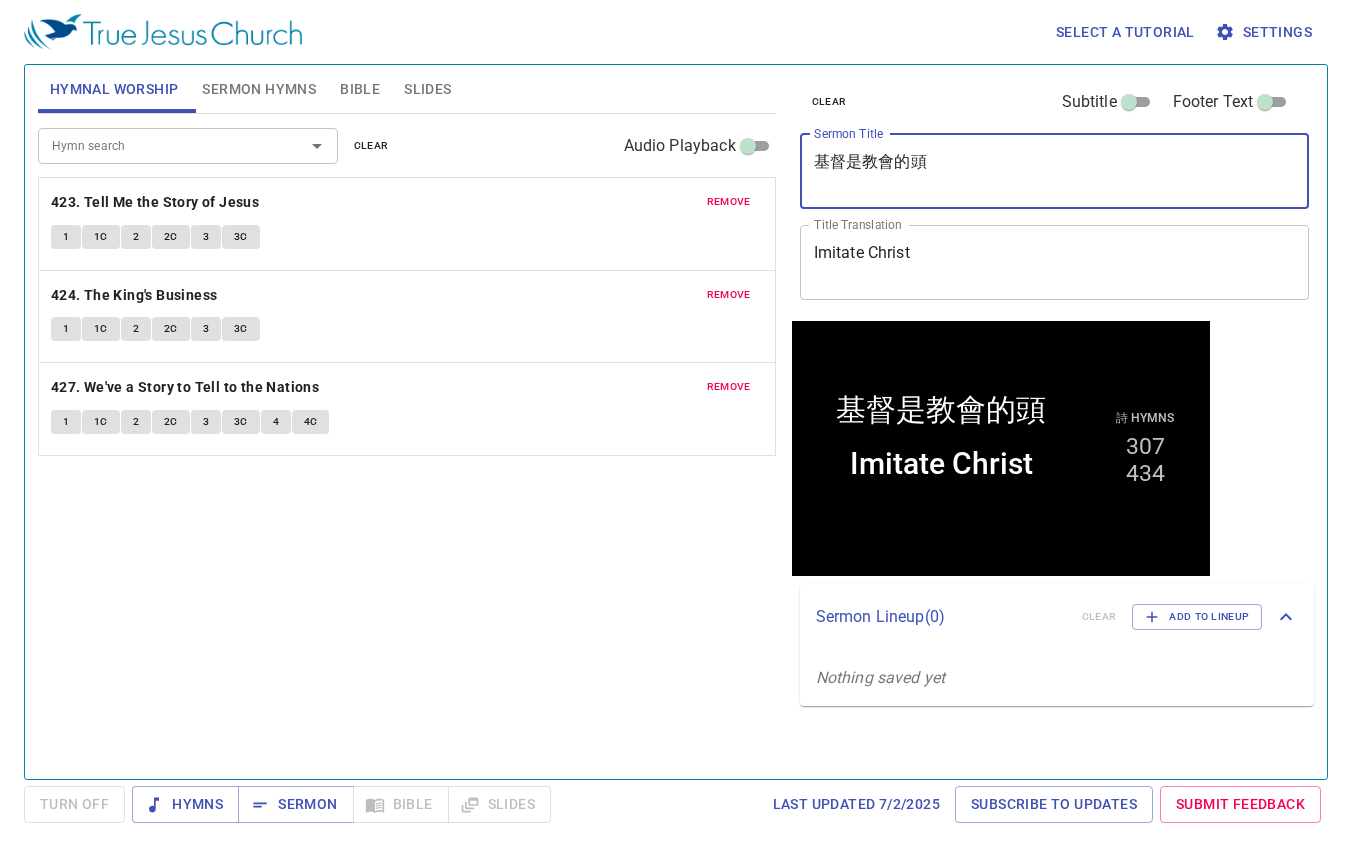 type on "基督是教會的頭" 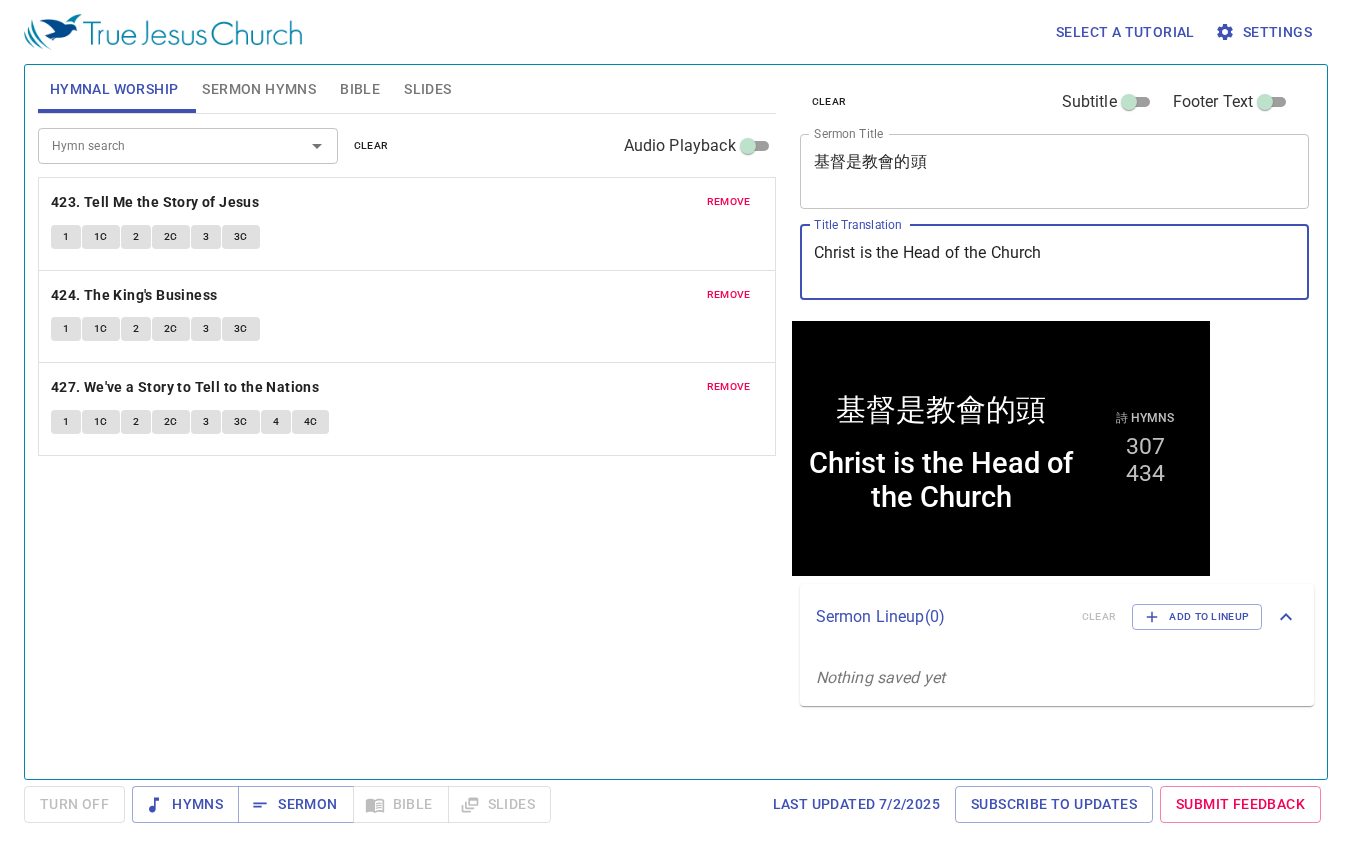 type on "Christ is the Head of the Church" 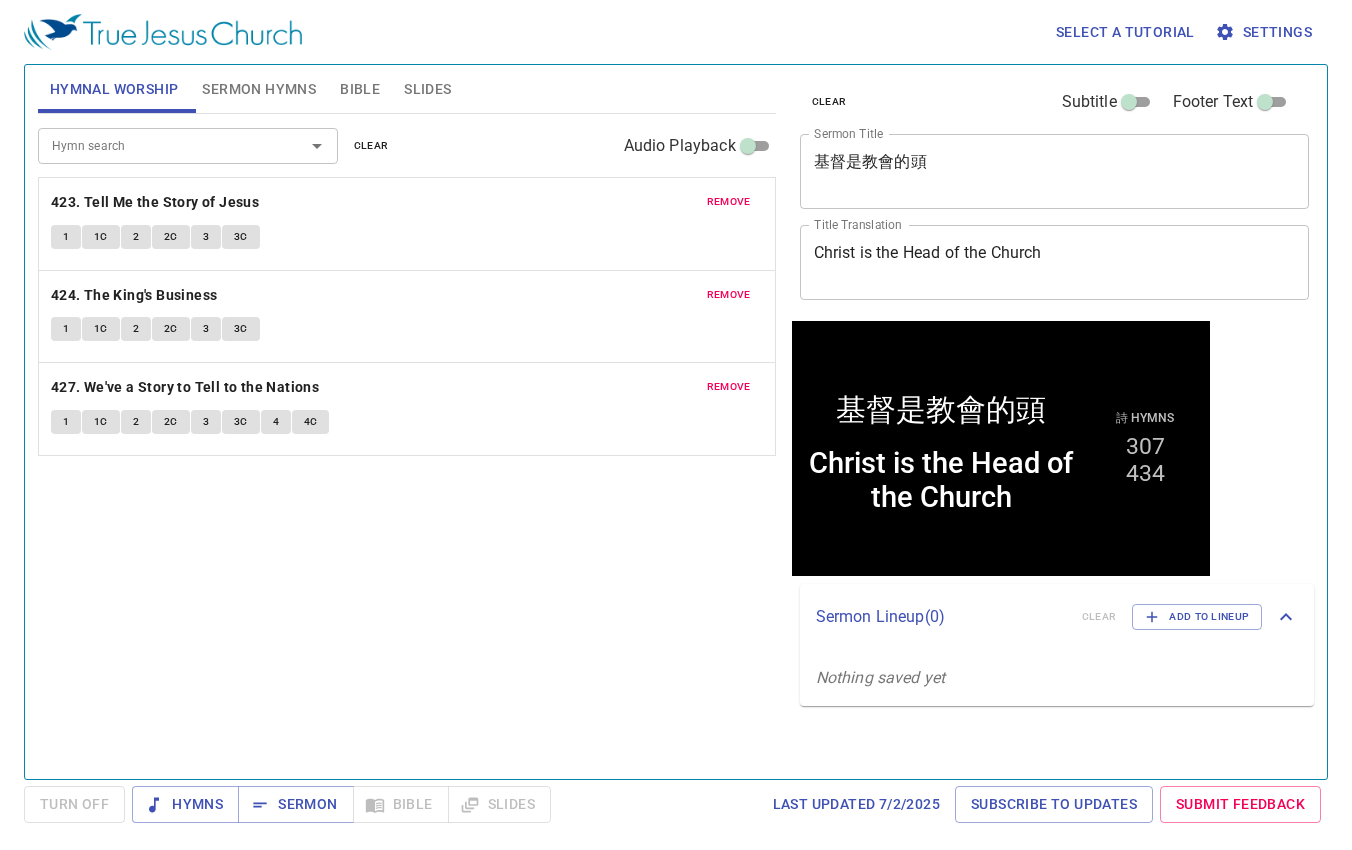 click on "Hymn search Hymn search   clear Audio Playback remove 423. Tell Me the Story of Jesus   1 1C 2 2C 3 3C remove 424. The King's Business   1 1C 2 2C 3 3C remove 427. We've a Story to Tell to the Nations   1 1C 2 2C 3 3C 4 4C" at bounding box center [407, 438] 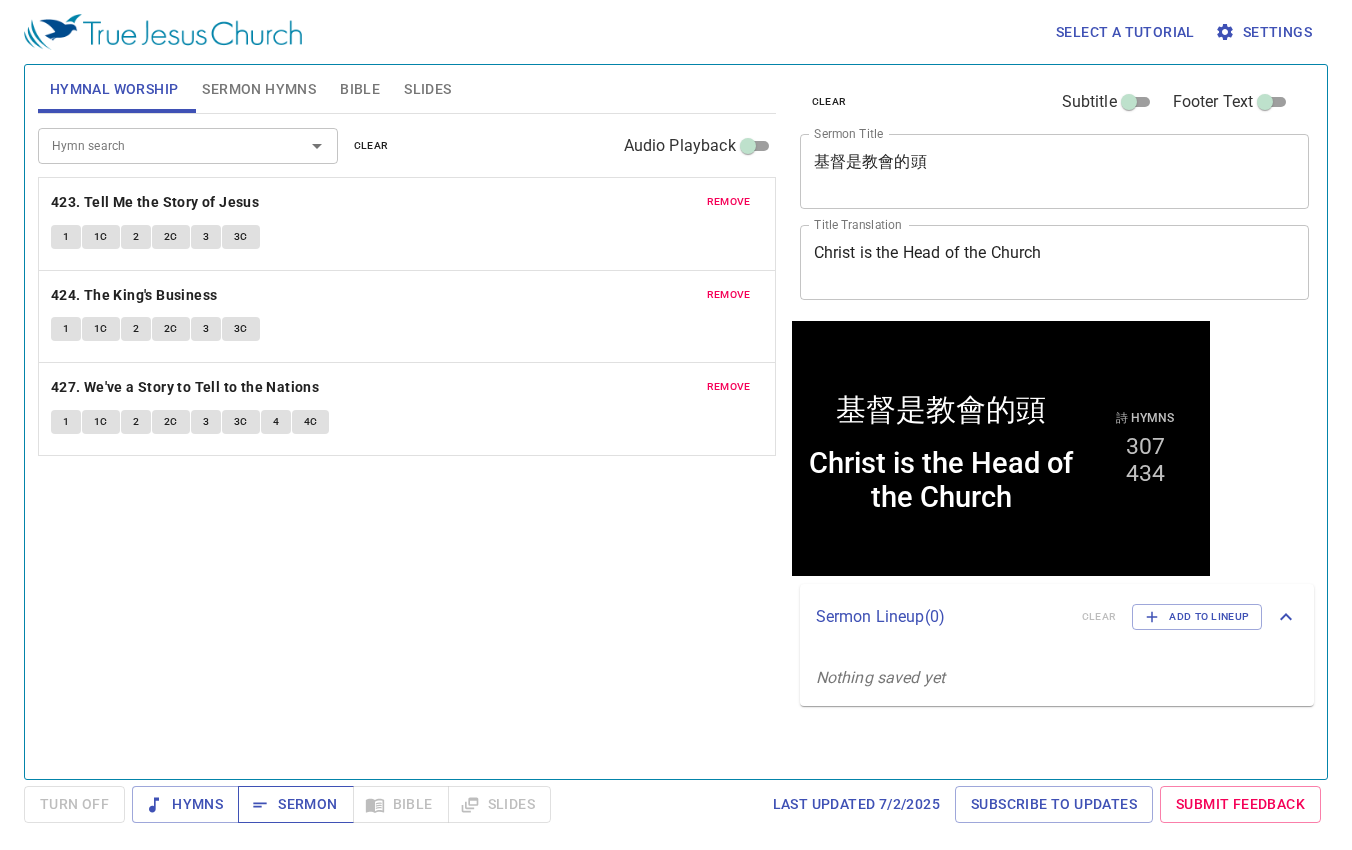 click on "Sermon" at bounding box center (295, 804) 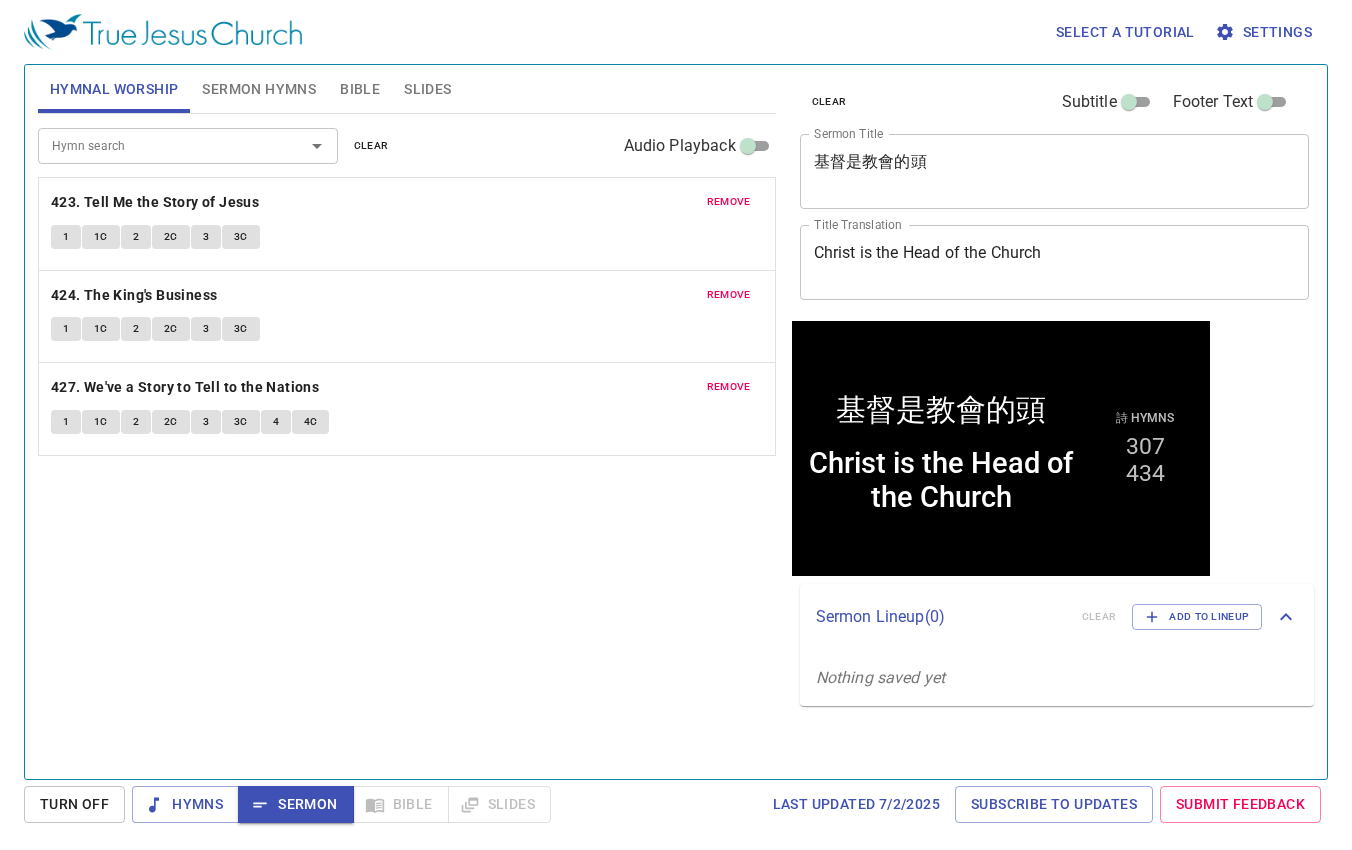 click on "Christ is the Head of the Church" at bounding box center (1055, 262) 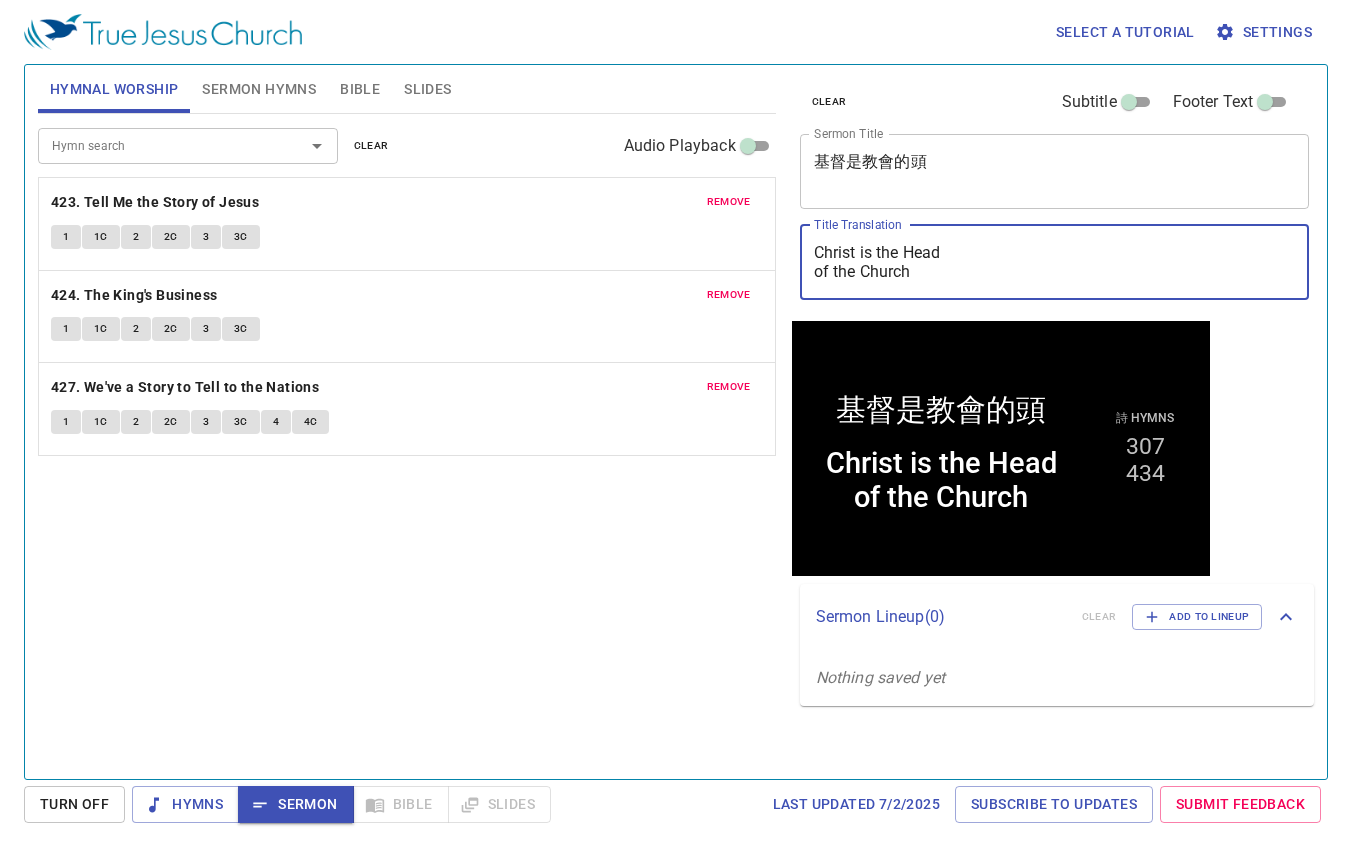type on "Christ is the Head
of the Church" 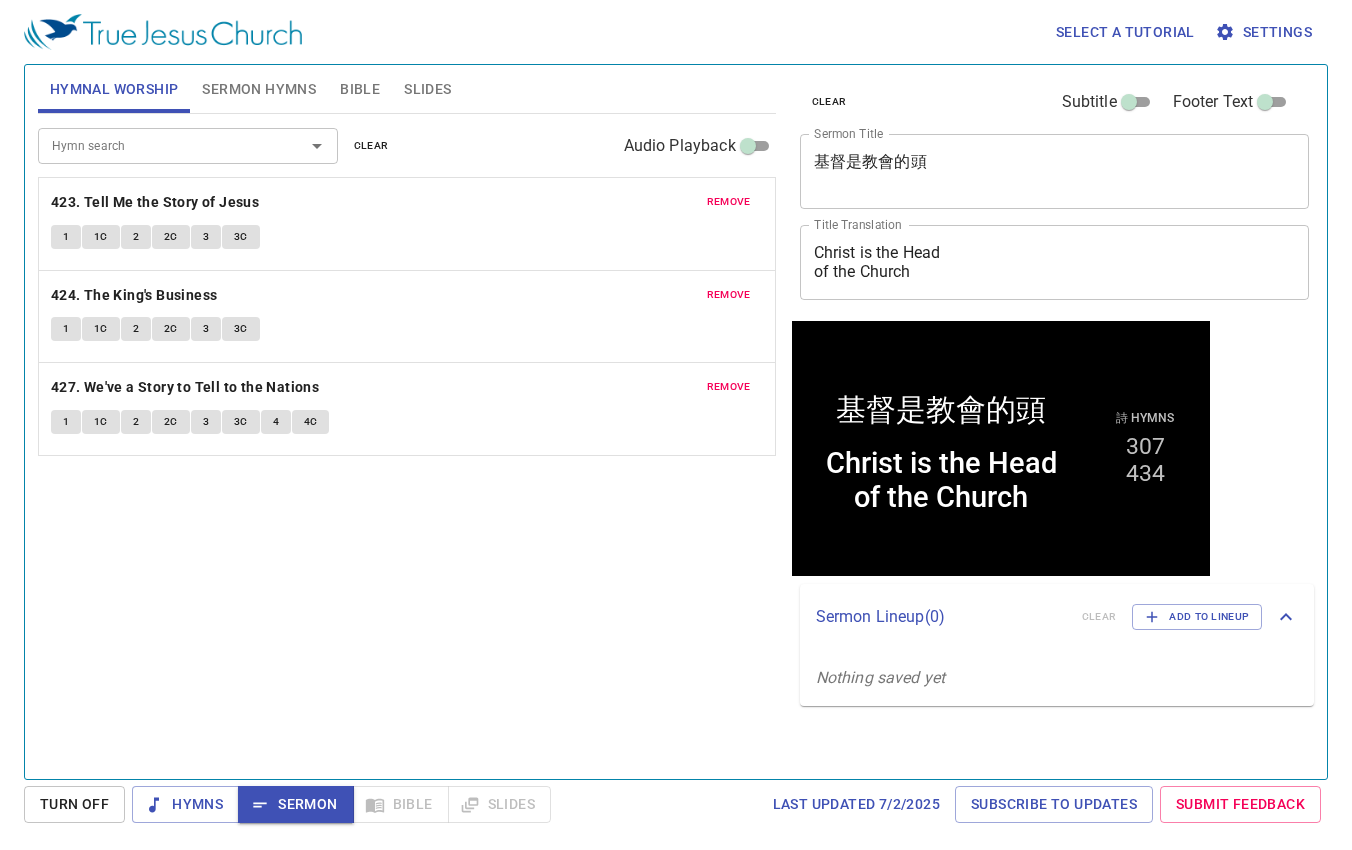 click on "Hymn search Hymn search   clear Audio Playback remove 423. Tell Me the Story of Jesus   1 1C 2 2C 3 3C remove 424. The King's Business   1 1C 2 2C 3 3C remove 427. We've a Story to Tell to the Nations   1 1C 2 2C 3 3C 4 4C" at bounding box center (407, 438) 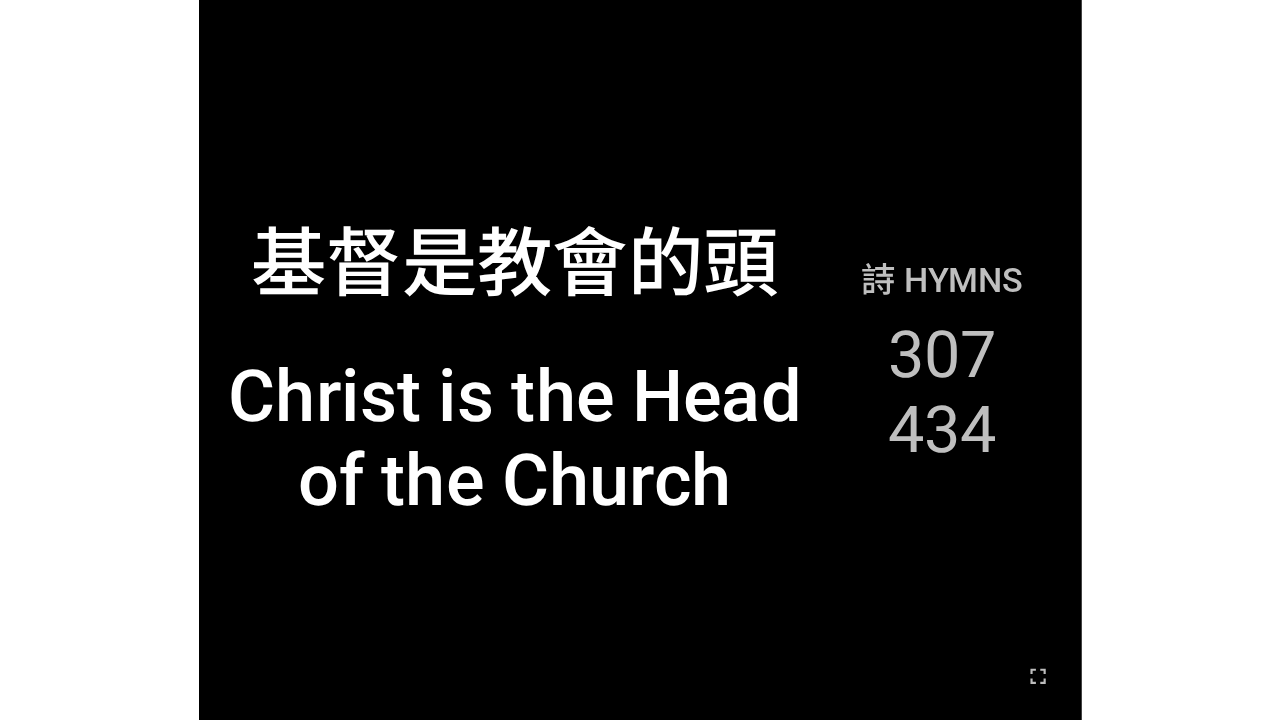 scroll, scrollTop: 0, scrollLeft: 0, axis: both 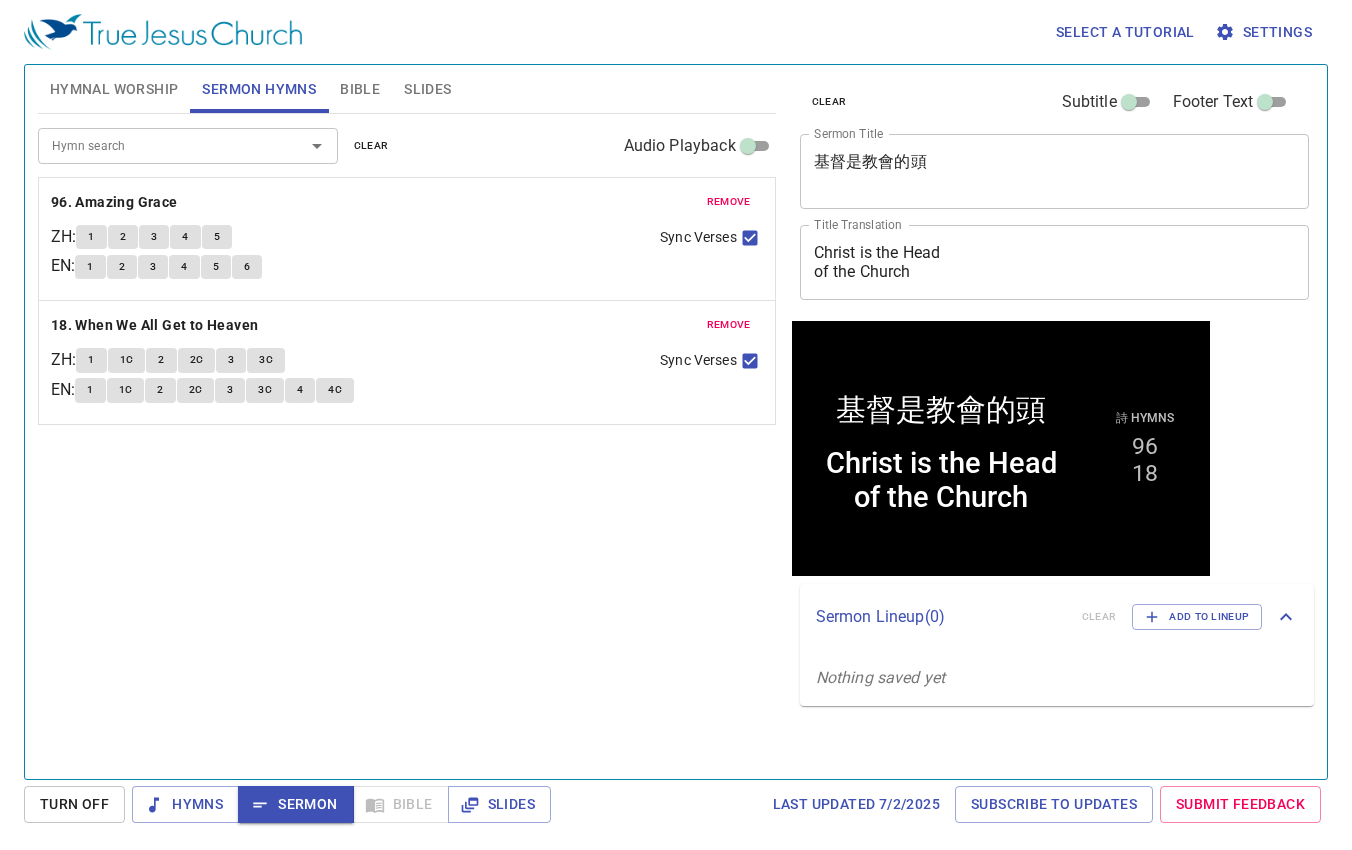 click on "Settings" at bounding box center [1265, 32] 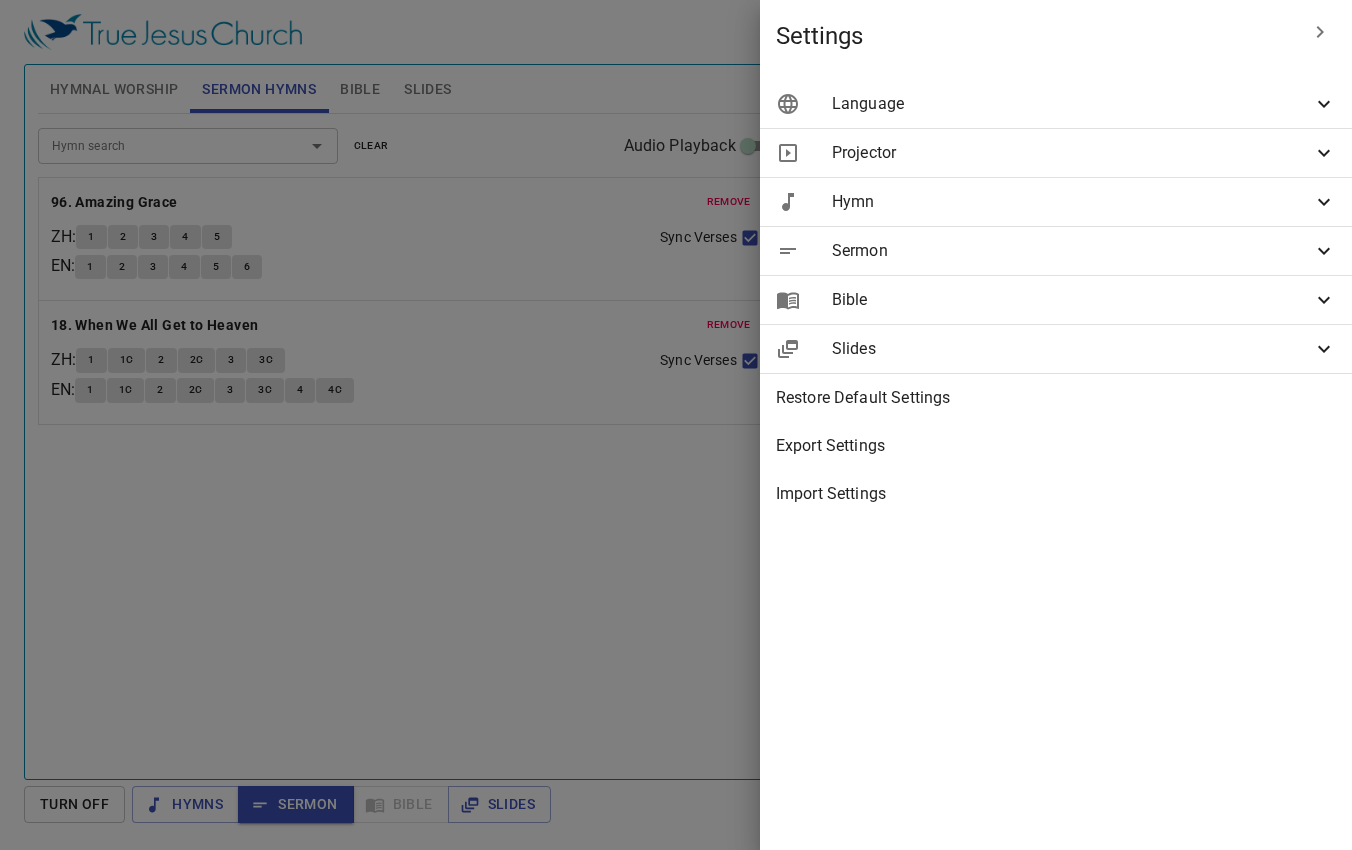 click 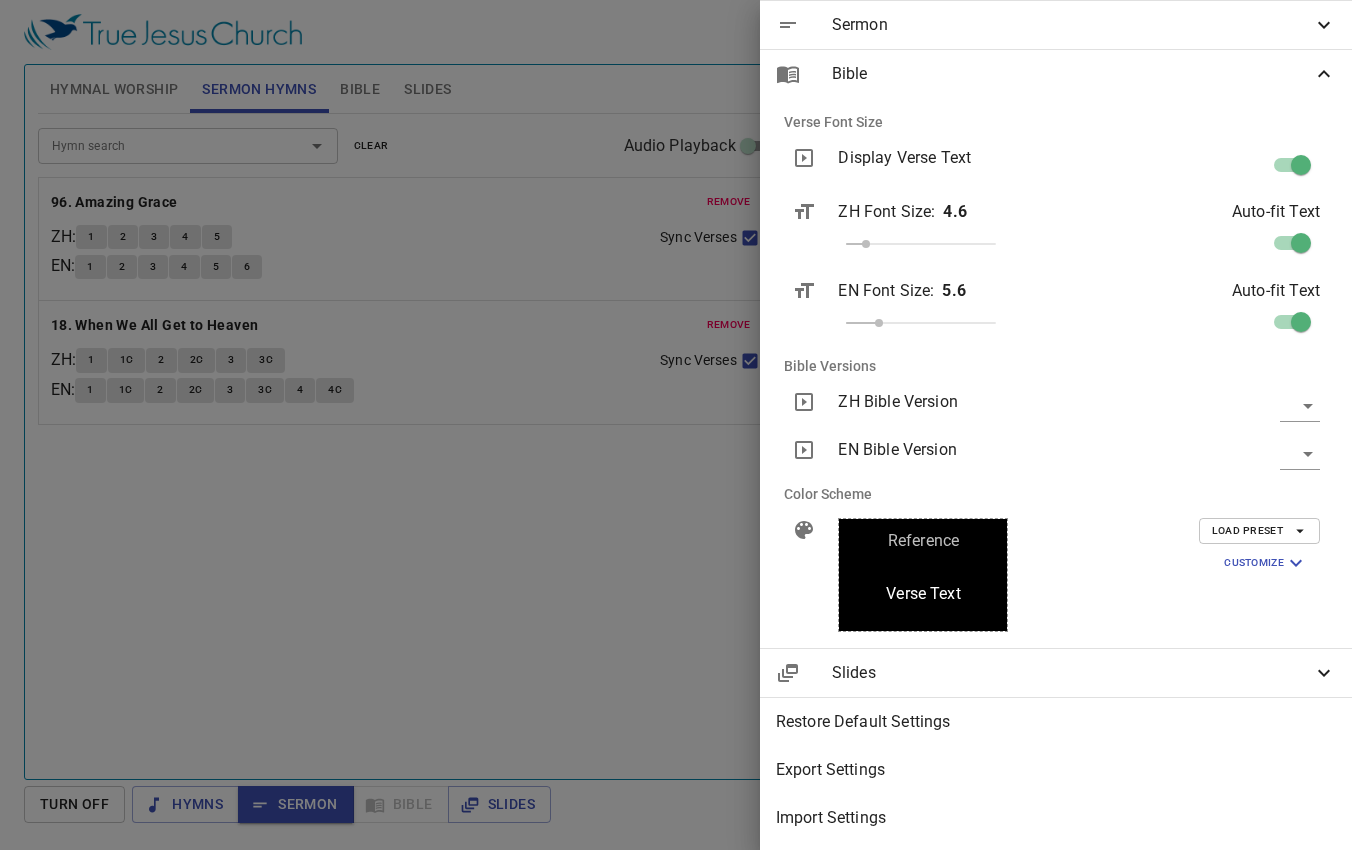 scroll, scrollTop: 241, scrollLeft: 0, axis: vertical 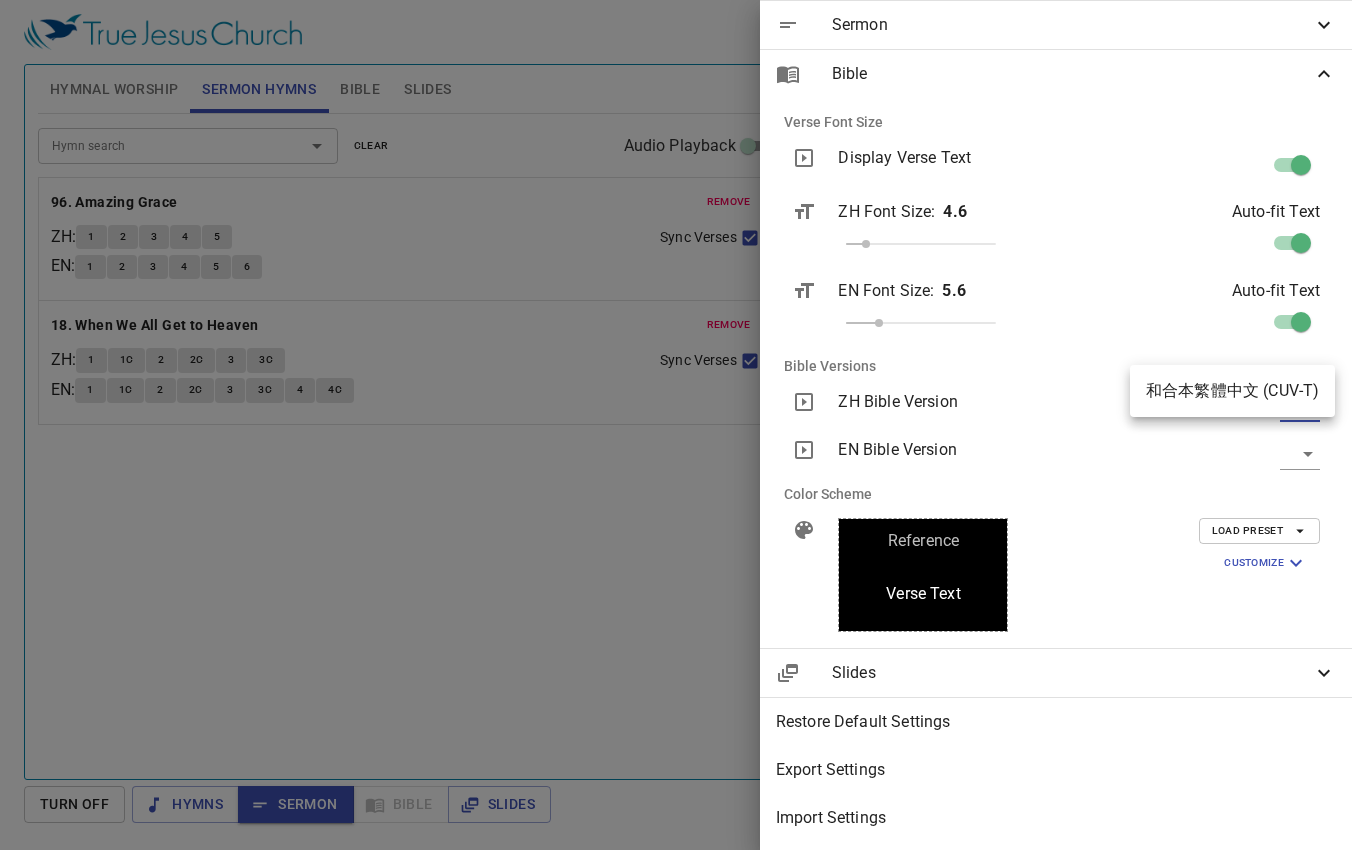 click at bounding box center (676, 425) 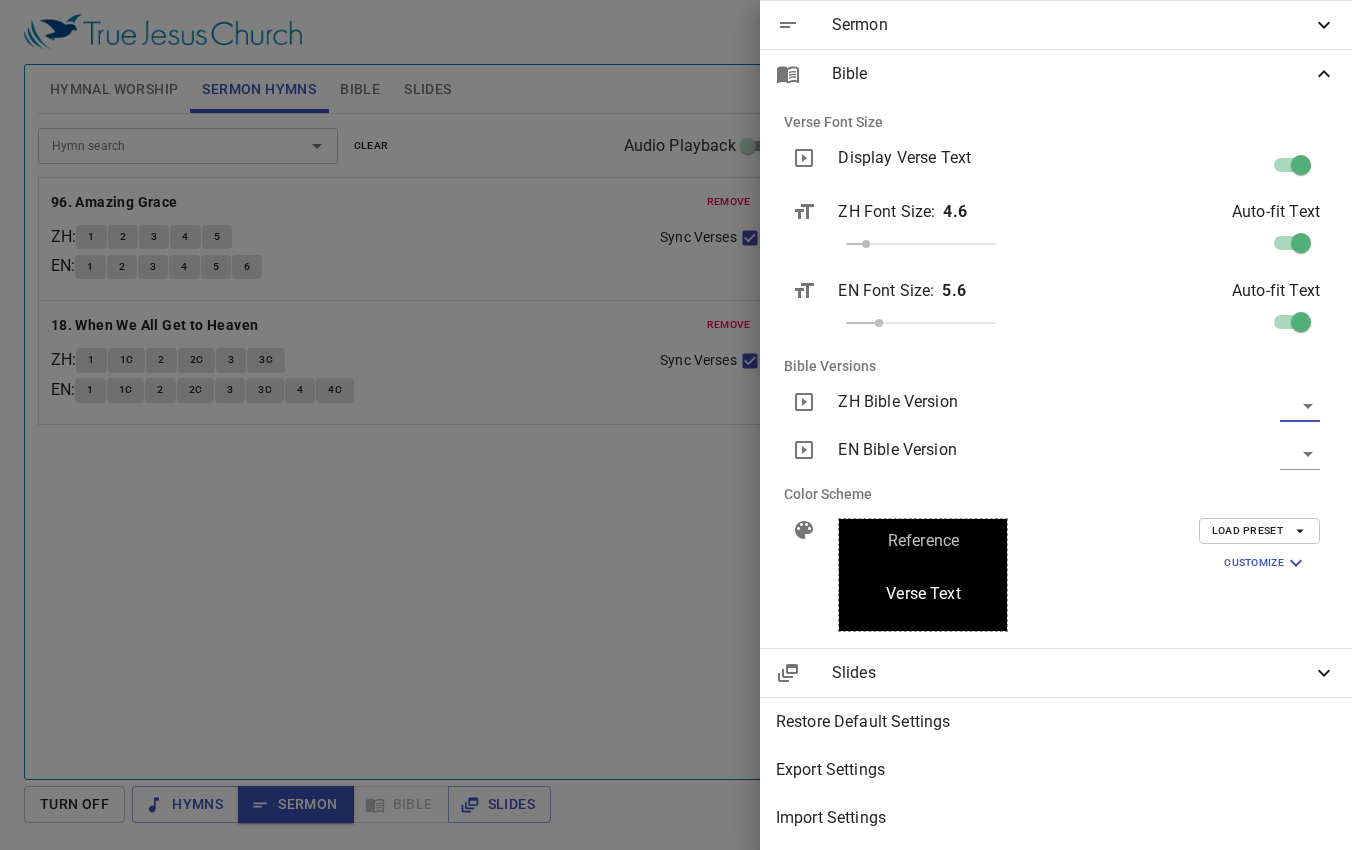 click on "Select a tutorial Settings Hymnal Worship Sermon Hymns Bible Slides Hymn search Hymn search   clear Audio Playback remove 379. Turn Your Eyes upon Jesus   1 1C 2 2C 3 3C remove 416. Are Ye Able?   1 1C 2 2C remove 1. Holy, Holy, Holy   1 2 3 remove 245. Softly Now the Light of Day   1 2 3 4 Hymn search Hymn search   clear Audio Playback remove 96. Amazing Grace   ZH :   1 2 3 4 5 EN :   1 2 3 4 5 6 Sync Verses remove 18. When We All Get to Heaven   ZH :   1 1C 2 2C 3 3C EN :   1 1C 2 2C 3 3C 4 4C Sync Verses Genesis 1 Bible Reference (Ctrl + /) Bible Reference (Ctrl + /)   Verse History   Previous  (←, ↑)     Next  (→, ↓) Show 1 verse Show 2 verses Show 3 verses Show 4 verses Show 5 verses 1 In the beginning God created the heavens and the earth.   ﻿起初 ，　神 創造 天 地 。 2 The earth was without form, and void; and darkness was on the face of the deep. And the Spirit of God was hovering over the face of the waters.   地 是 空虛 混沌 ，淵 面 黑暗 的靈" at bounding box center (676, 425) 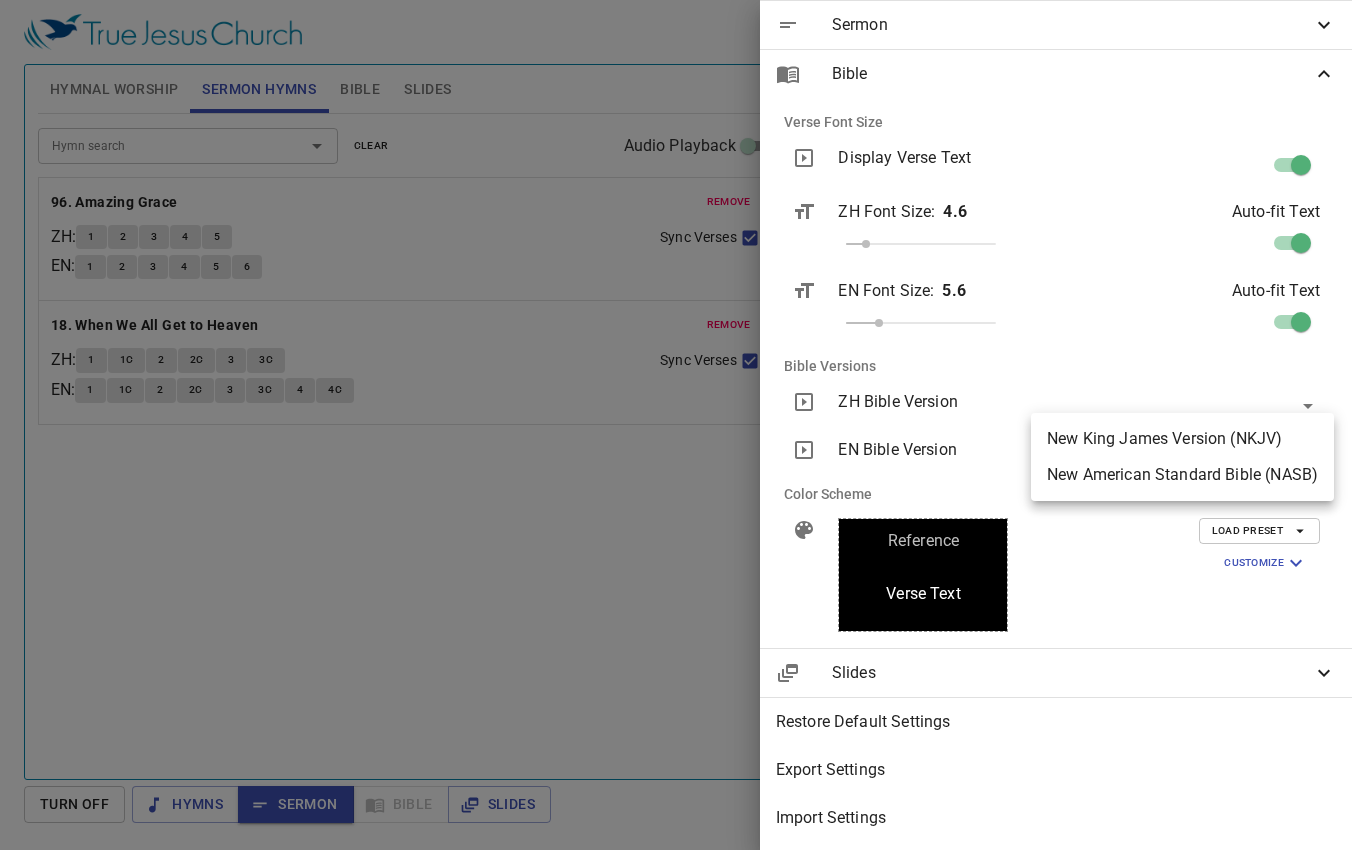 click at bounding box center [676, 425] 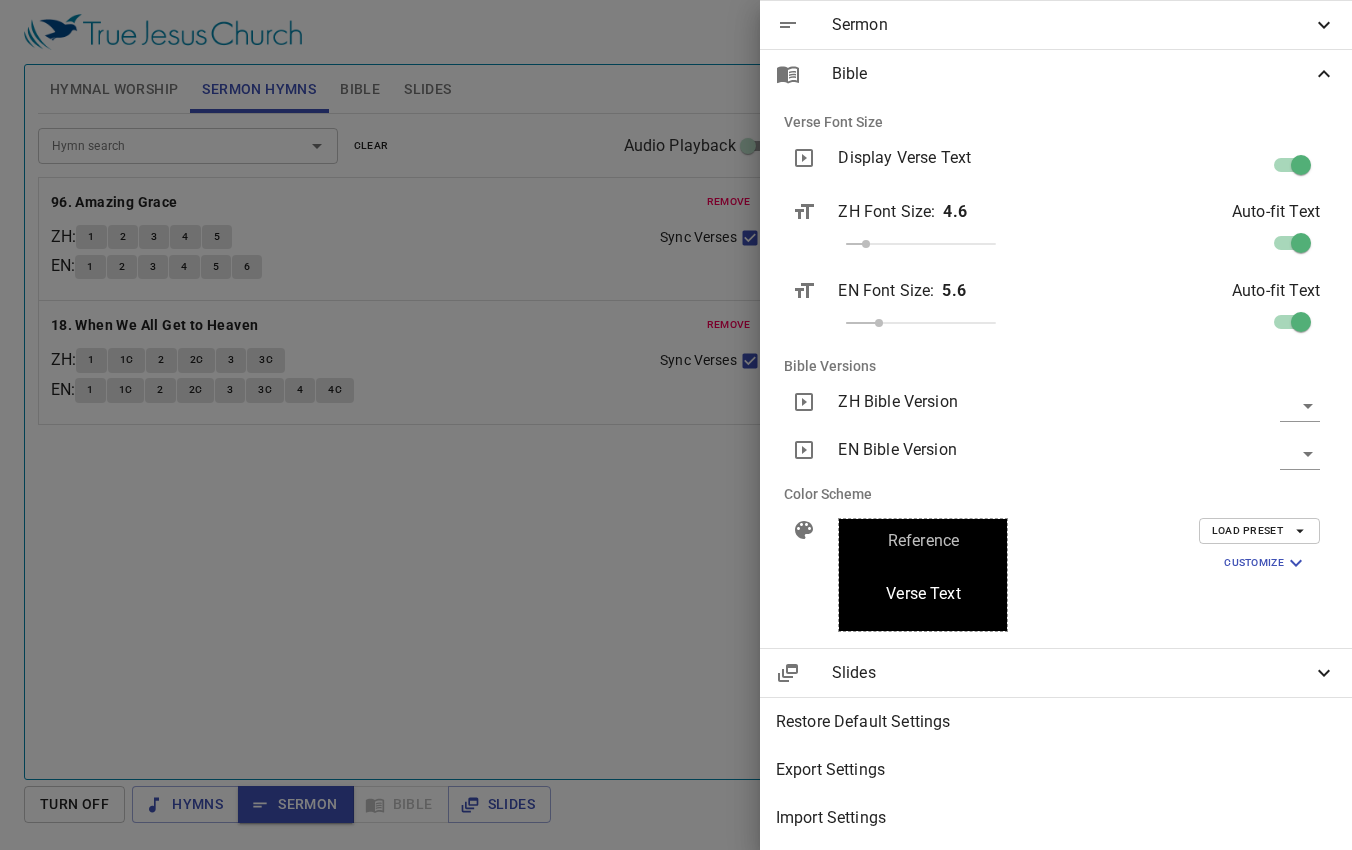 click 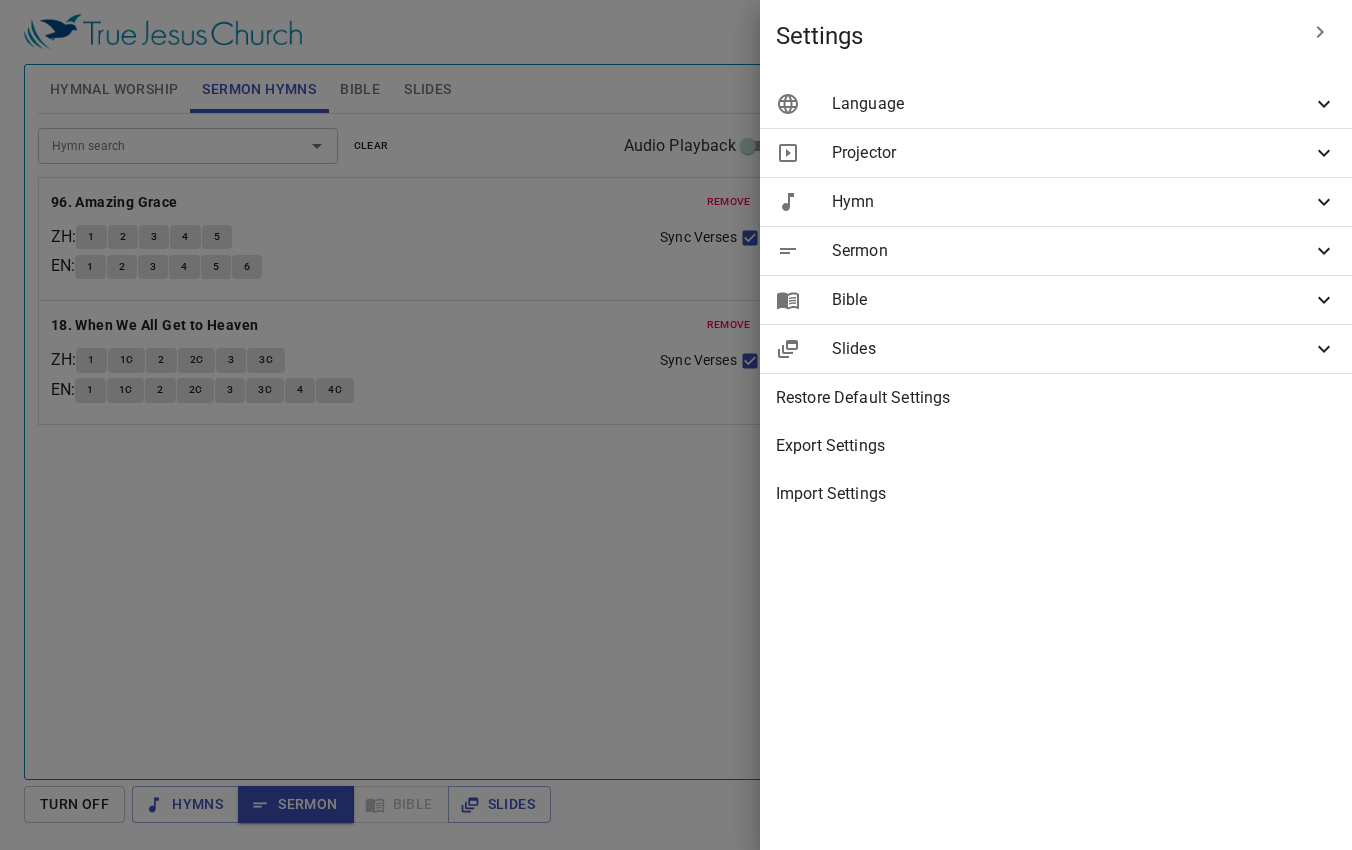scroll, scrollTop: 0, scrollLeft: 0, axis: both 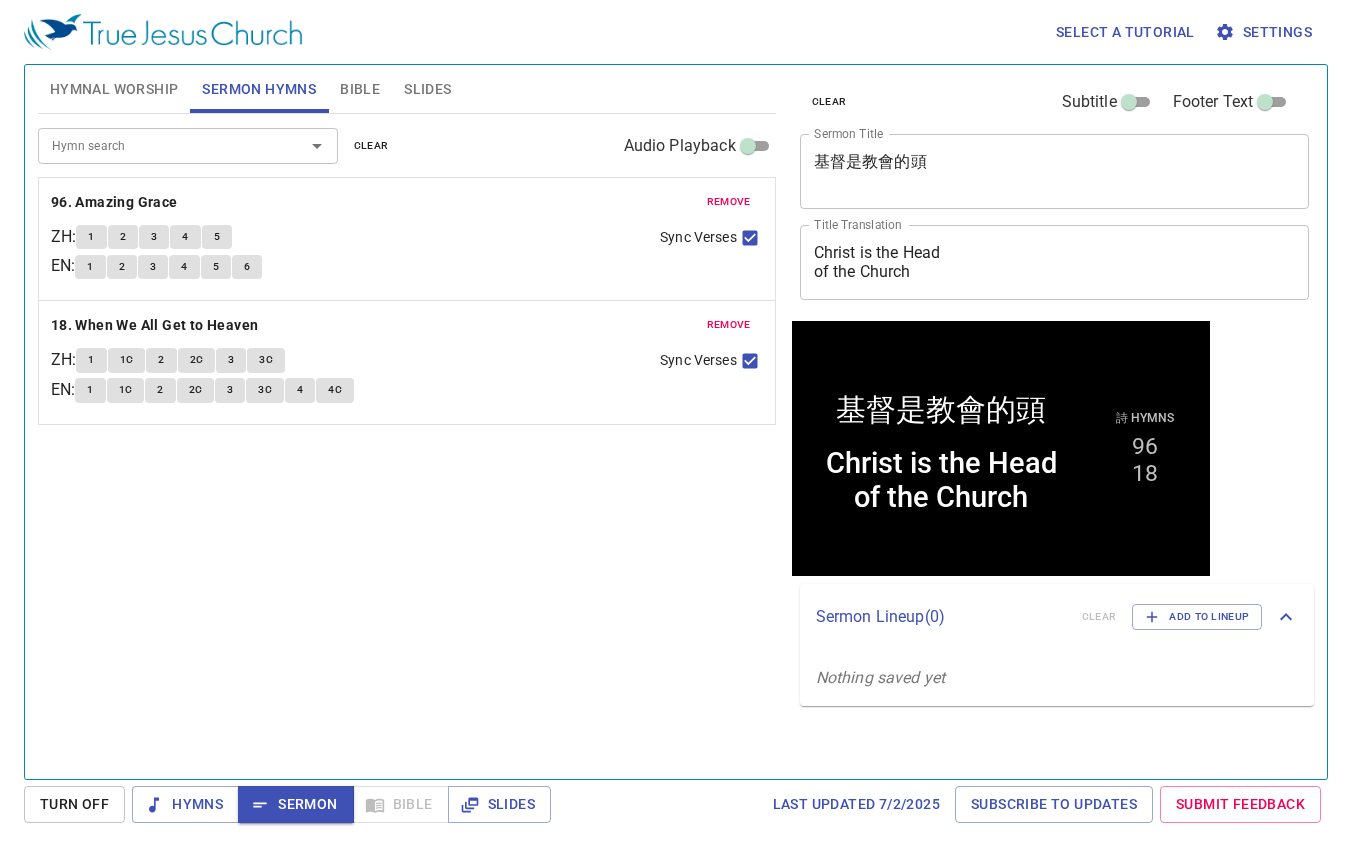 click on "Hymn search Hymn search   clear Audio Playback remove 96. Amazing Grace   ZH :   1 2 3 4 5 EN :   1 2 3 4 5 6 Sync Verses remove 18. When We All Get to Heaven   ZH :   1 1C 2 2C 3 3C EN :   1 1C 2 2C 3 3C 4 4C Sync Verses" at bounding box center (407, 438) 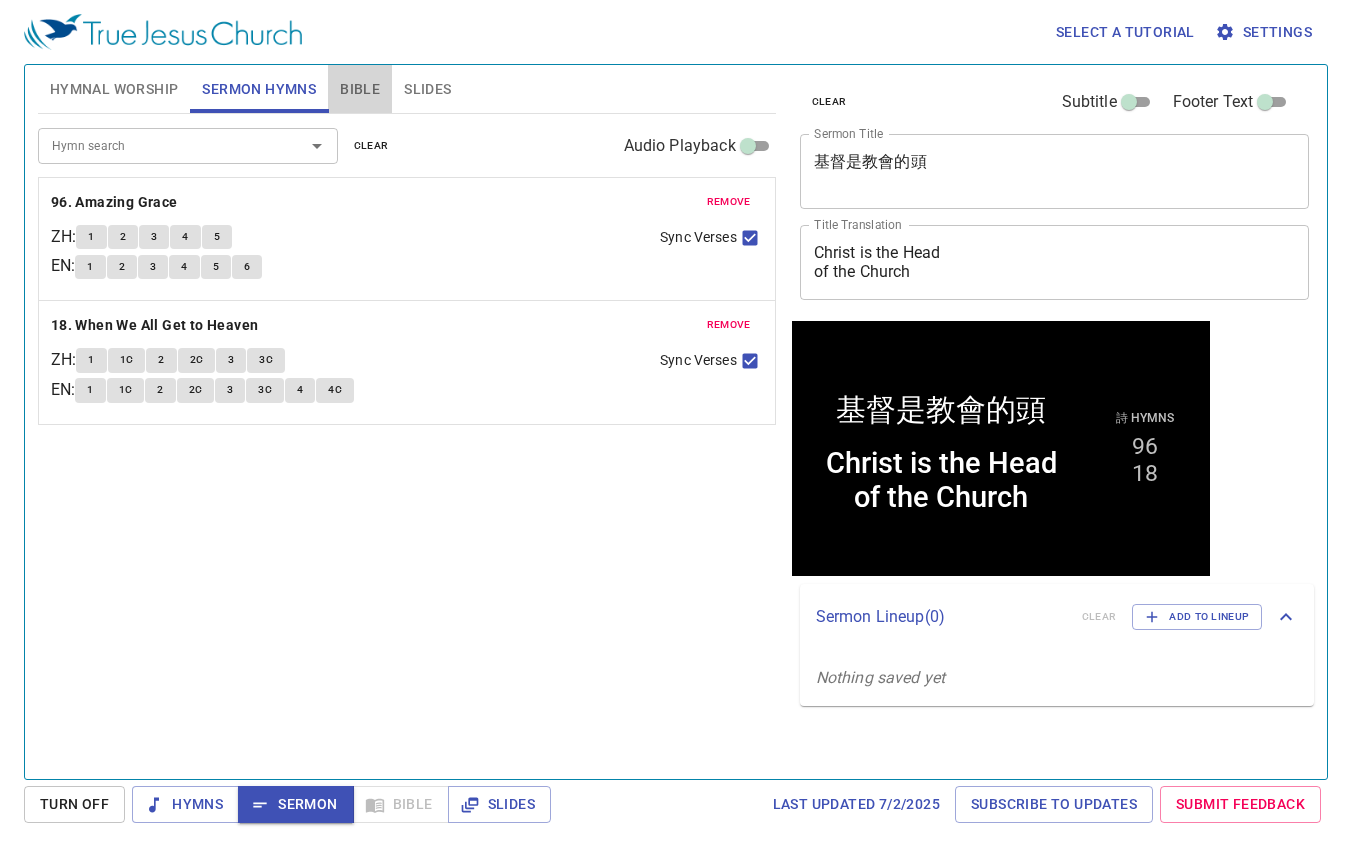 click on "Bible" at bounding box center (360, 89) 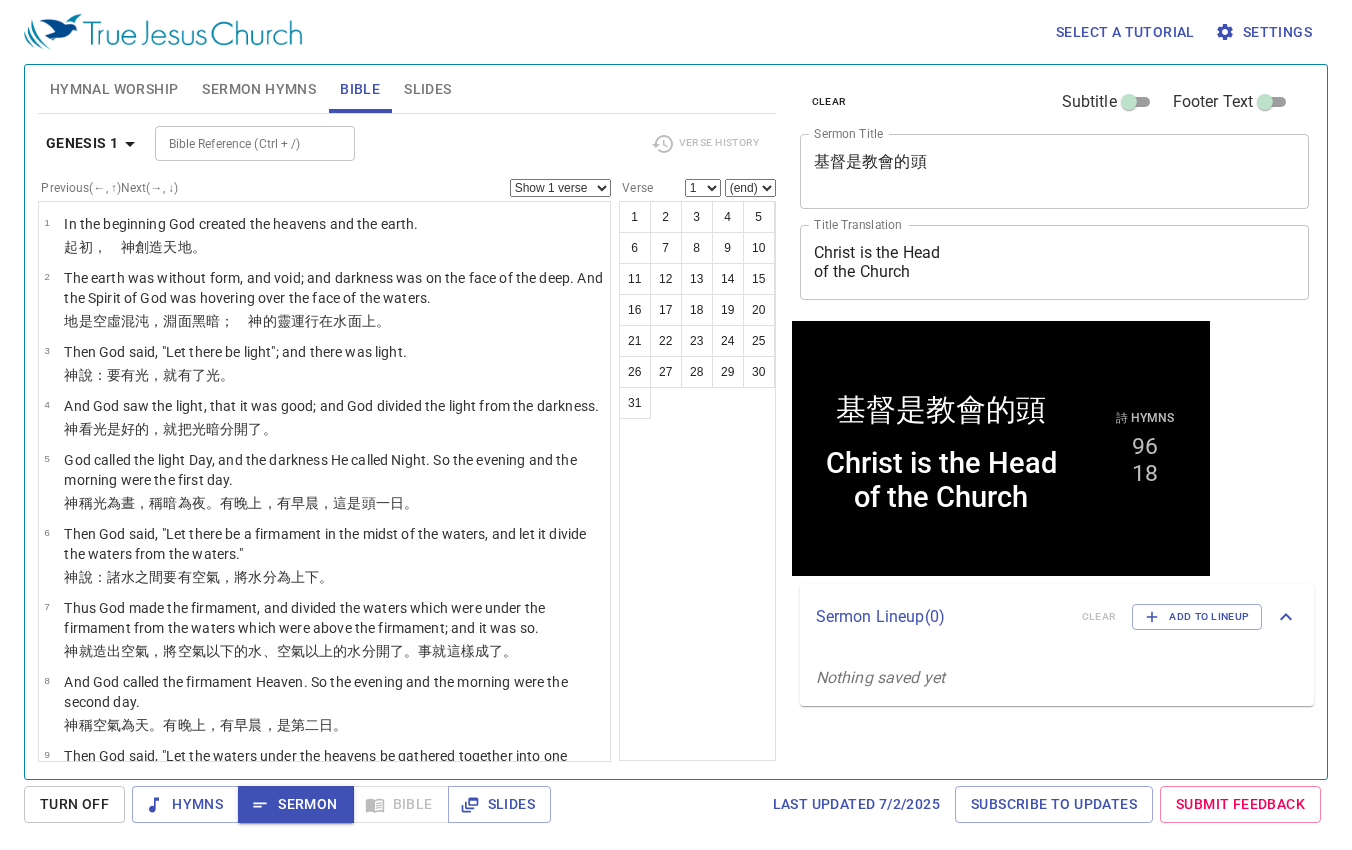 click on "Bible Reference (Ctrl + /)" at bounding box center (238, 143) 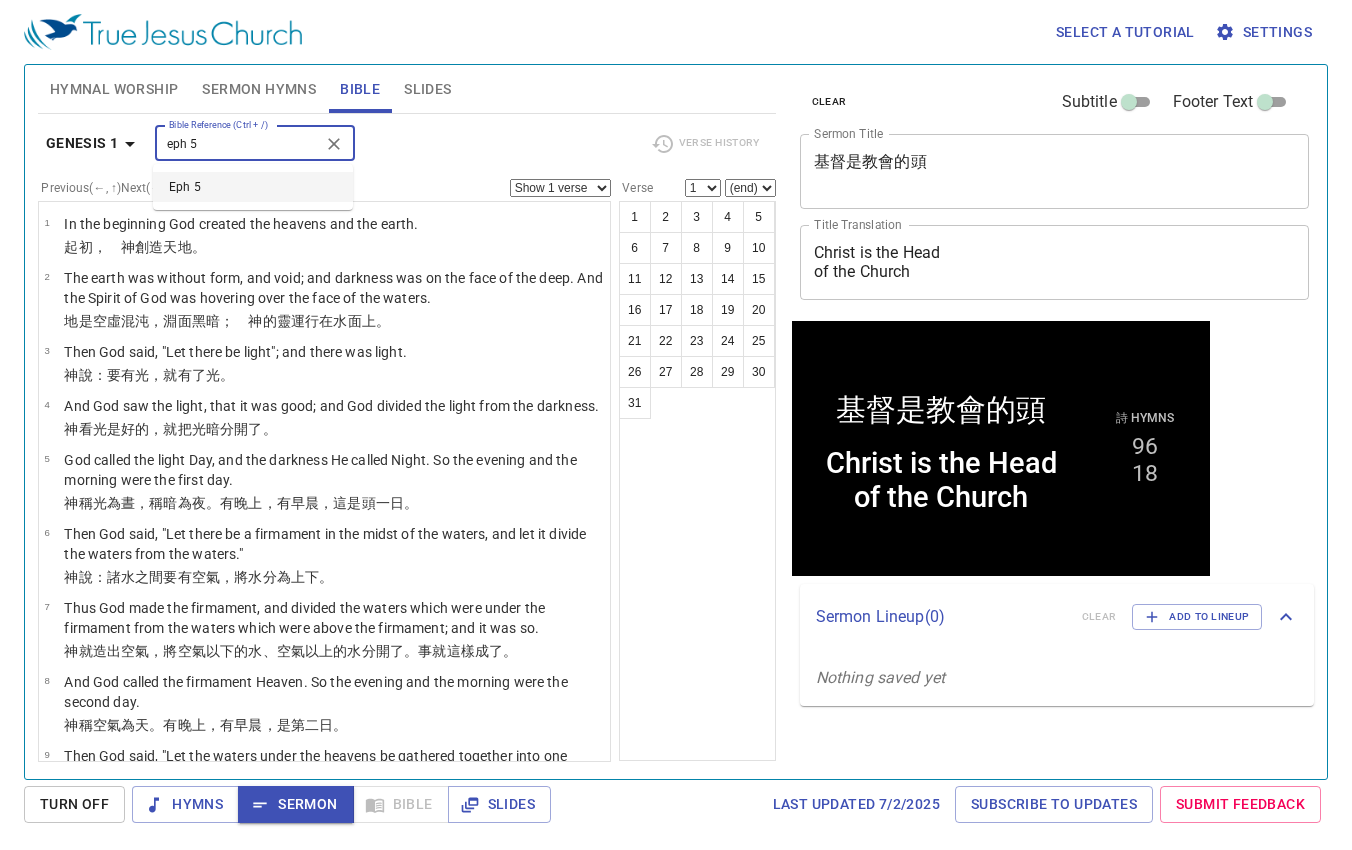 type on "eph 5" 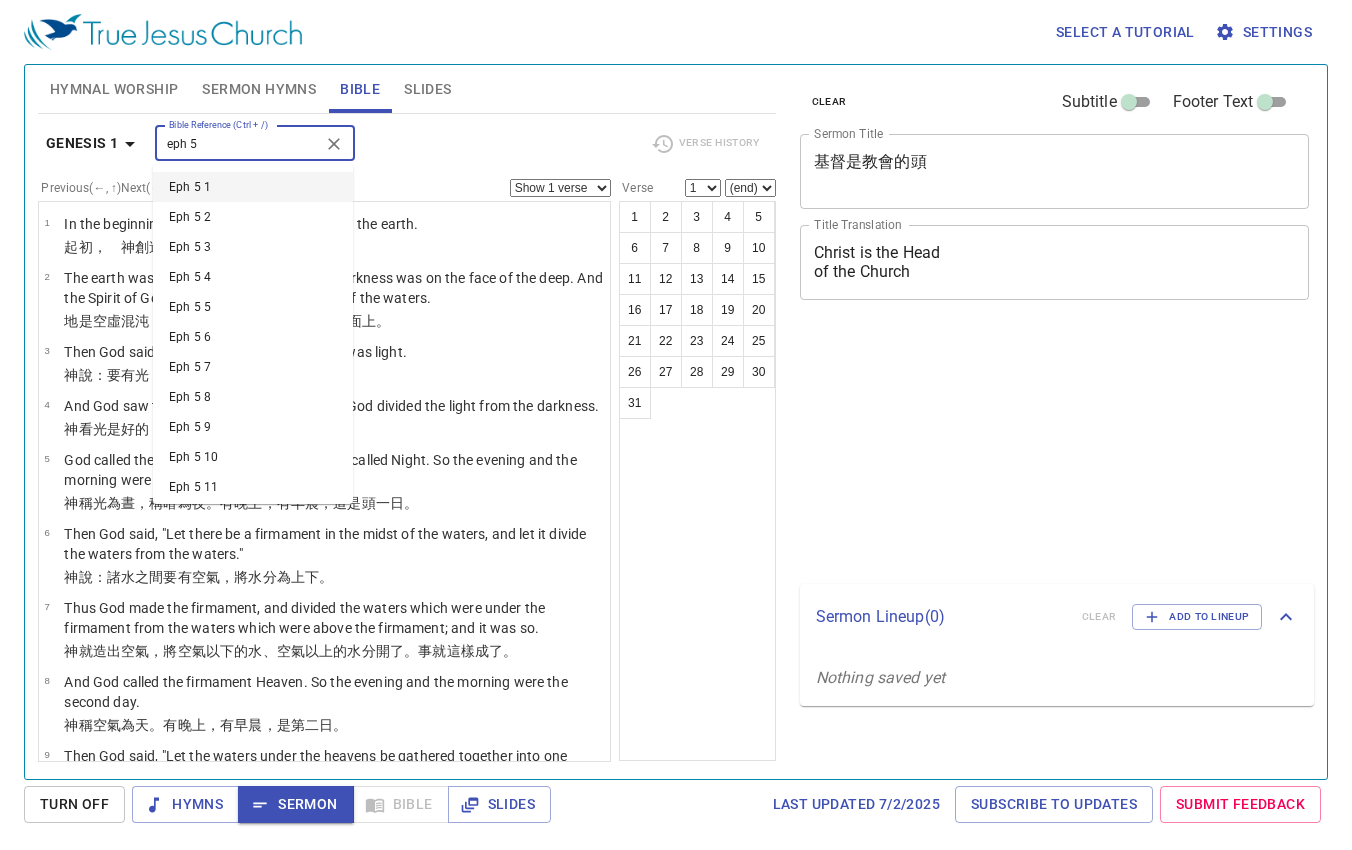 scroll, scrollTop: 0, scrollLeft: 0, axis: both 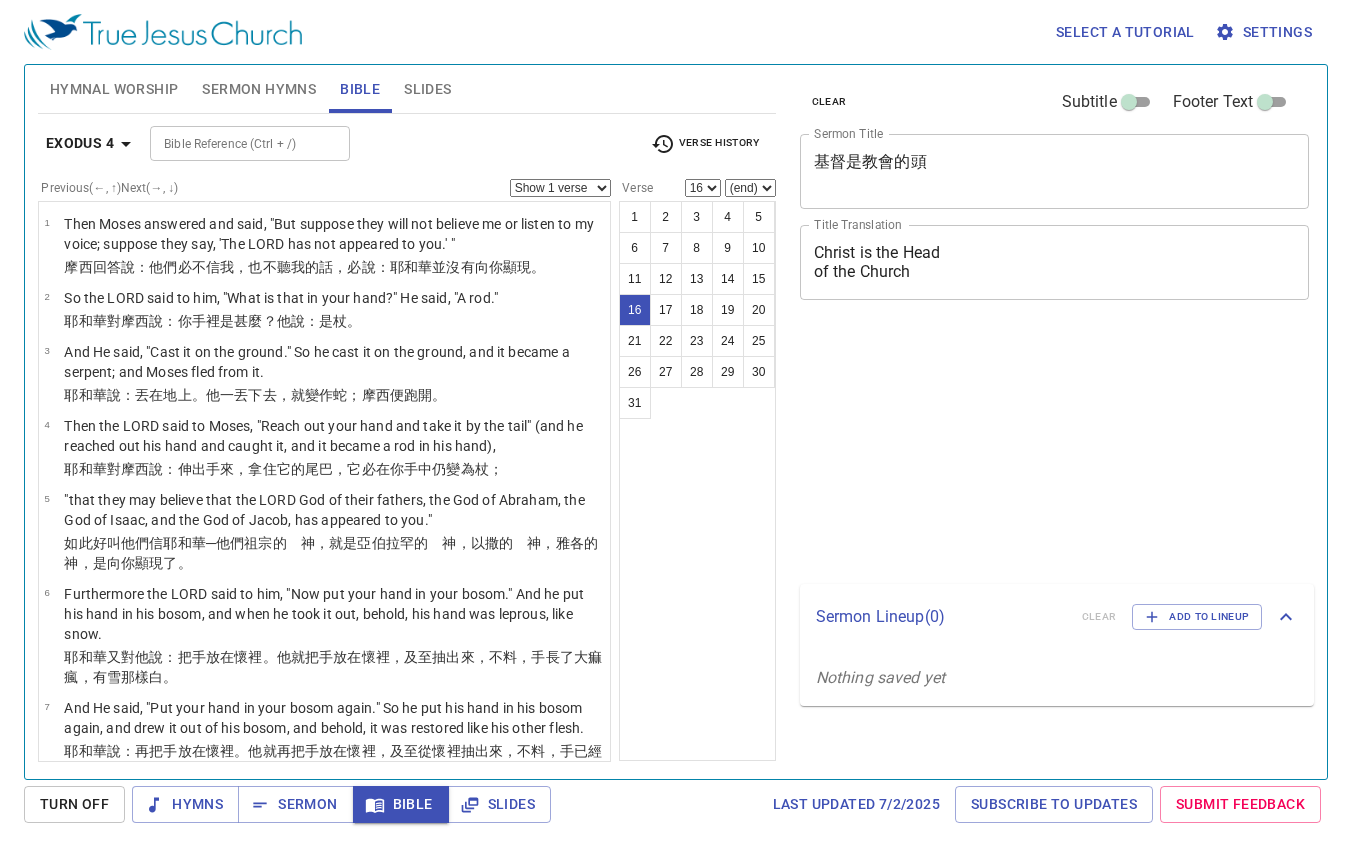 select on "16" 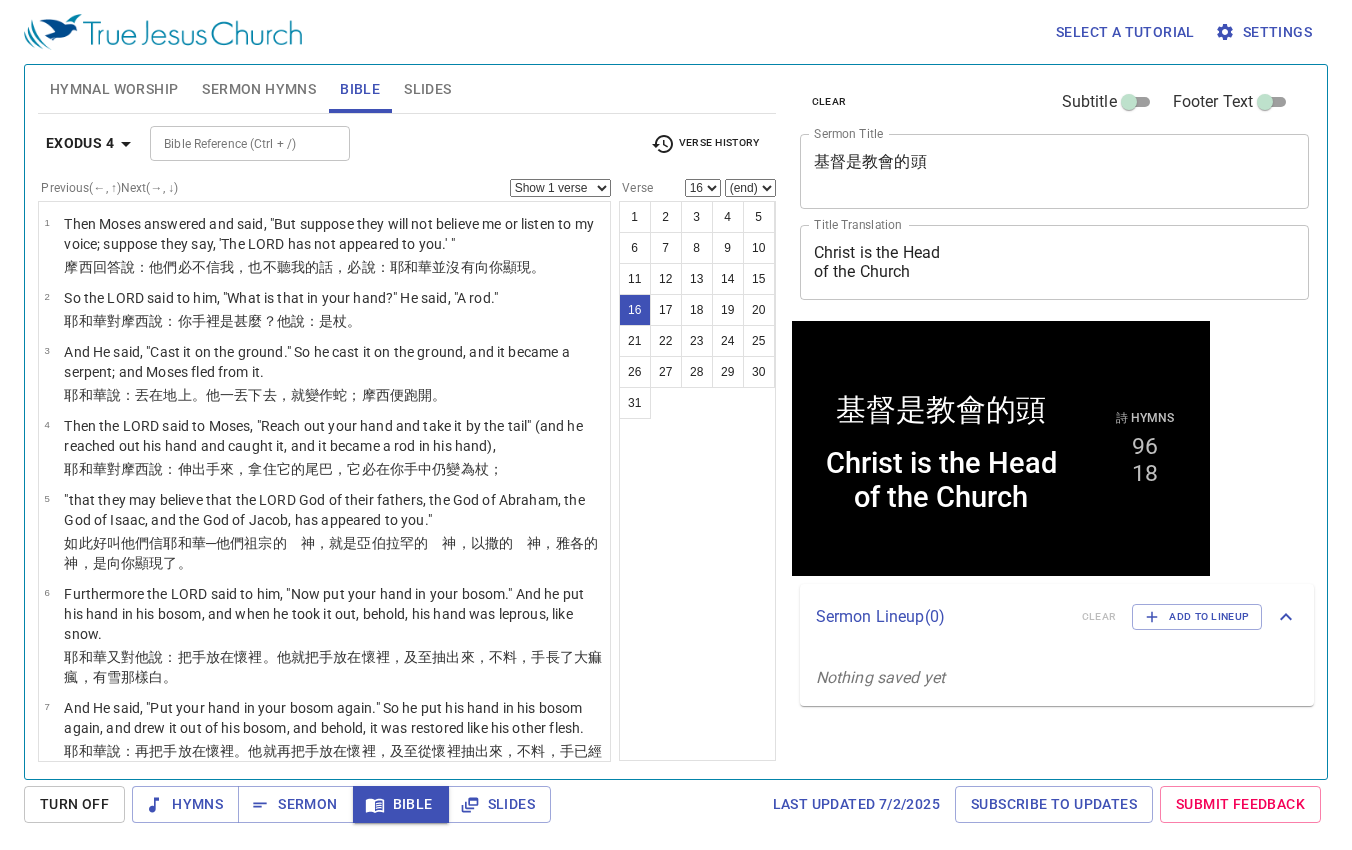 scroll, scrollTop: 0, scrollLeft: 0, axis: both 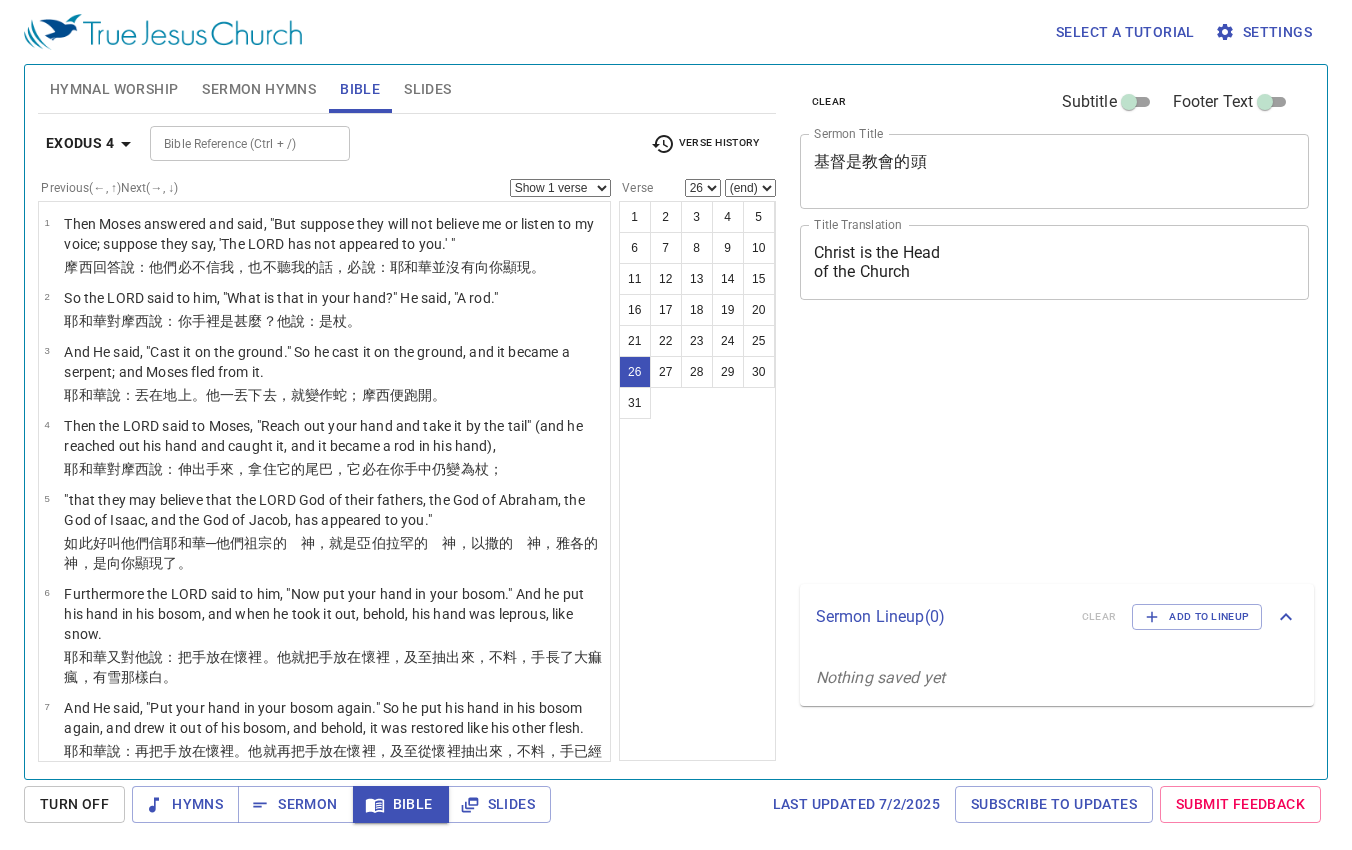 select on "26" 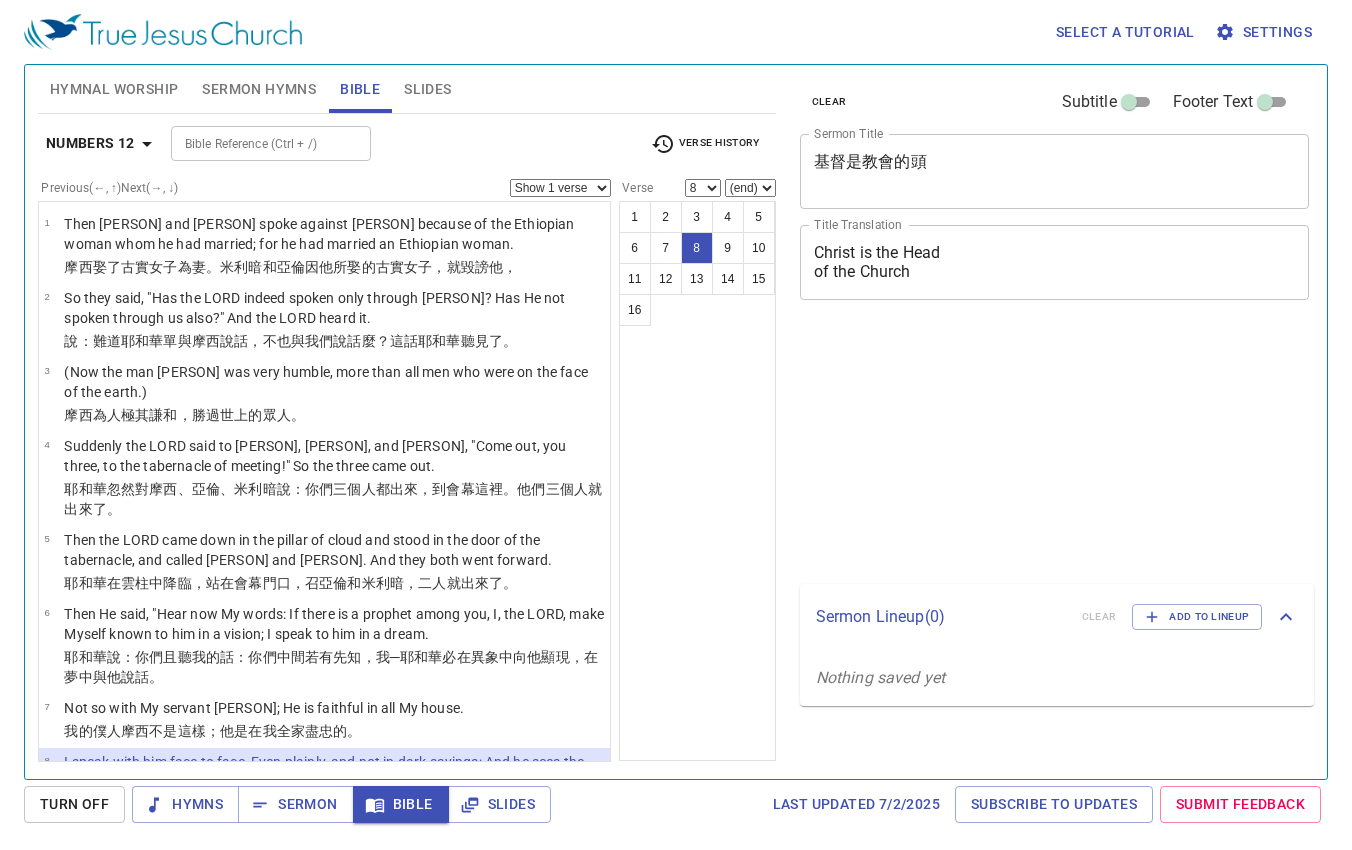select on "8" 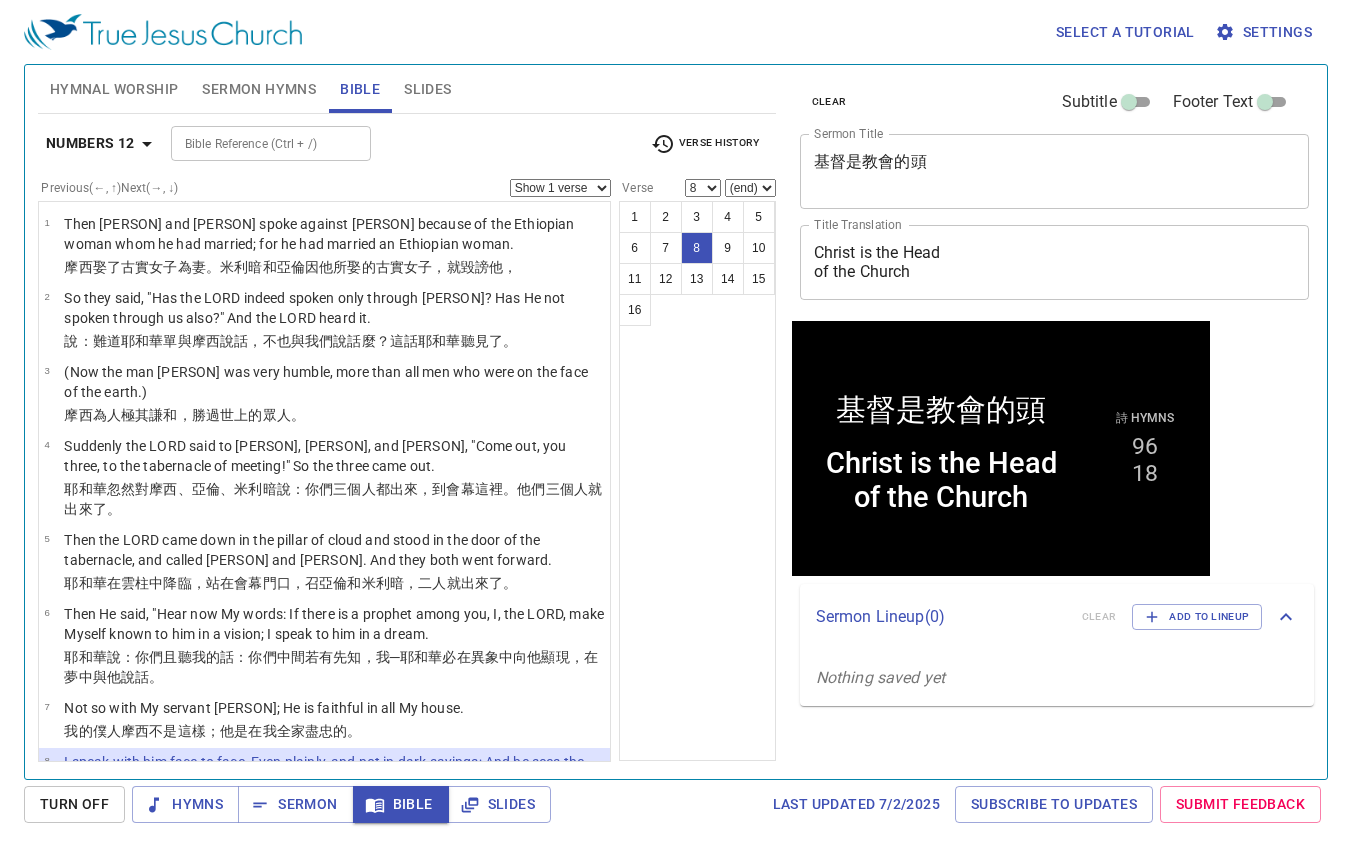 scroll, scrollTop: 322, scrollLeft: 0, axis: vertical 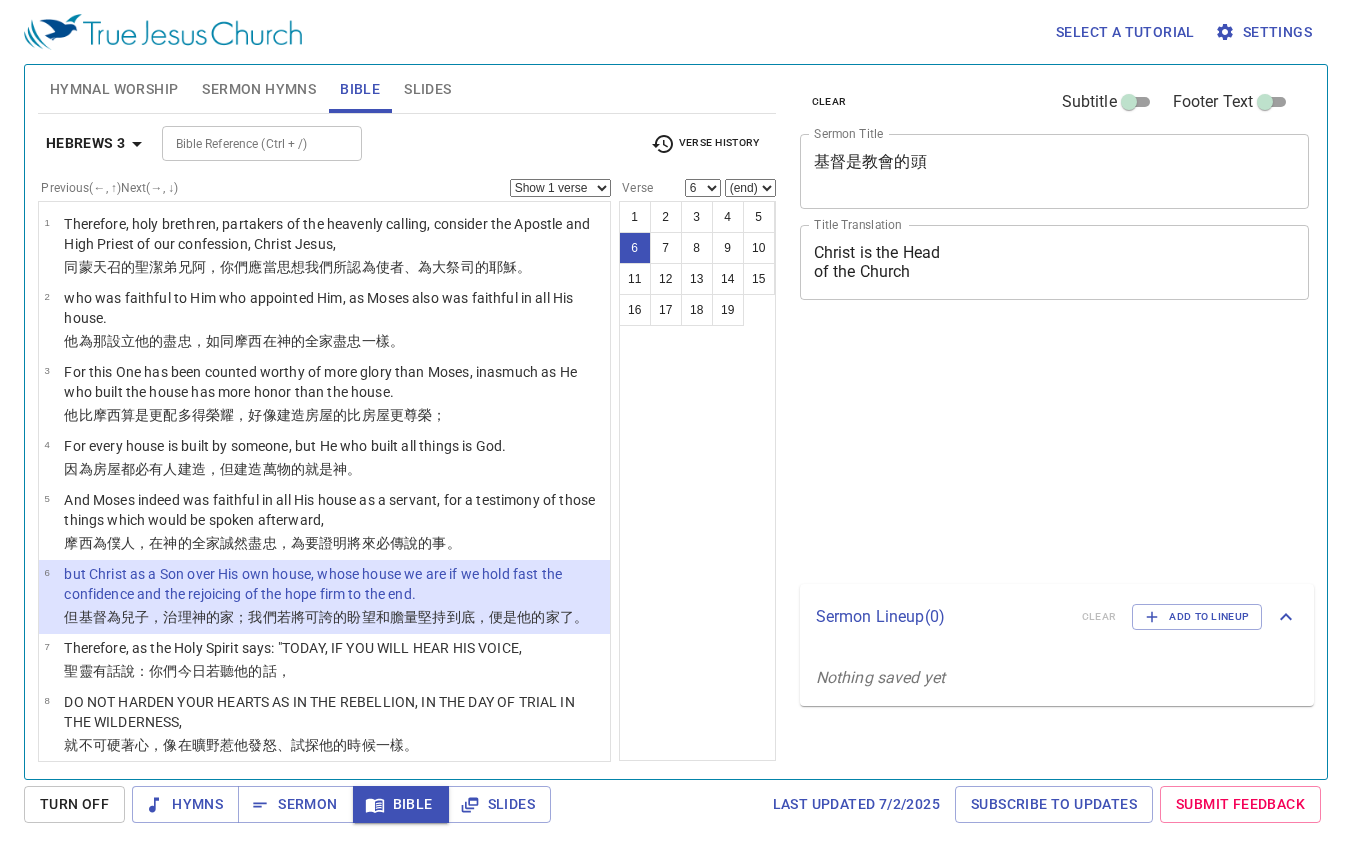 select on "6" 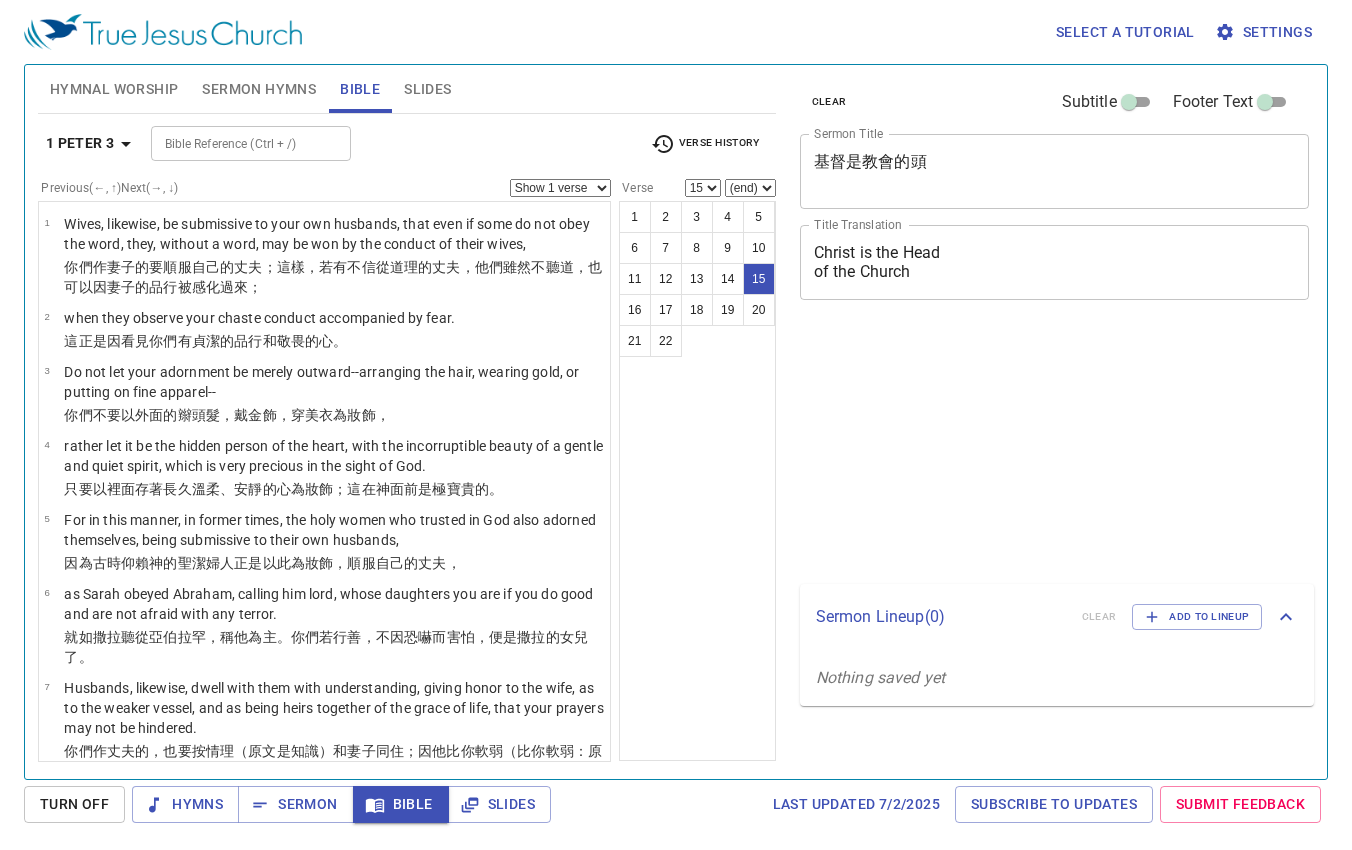 select on "15" 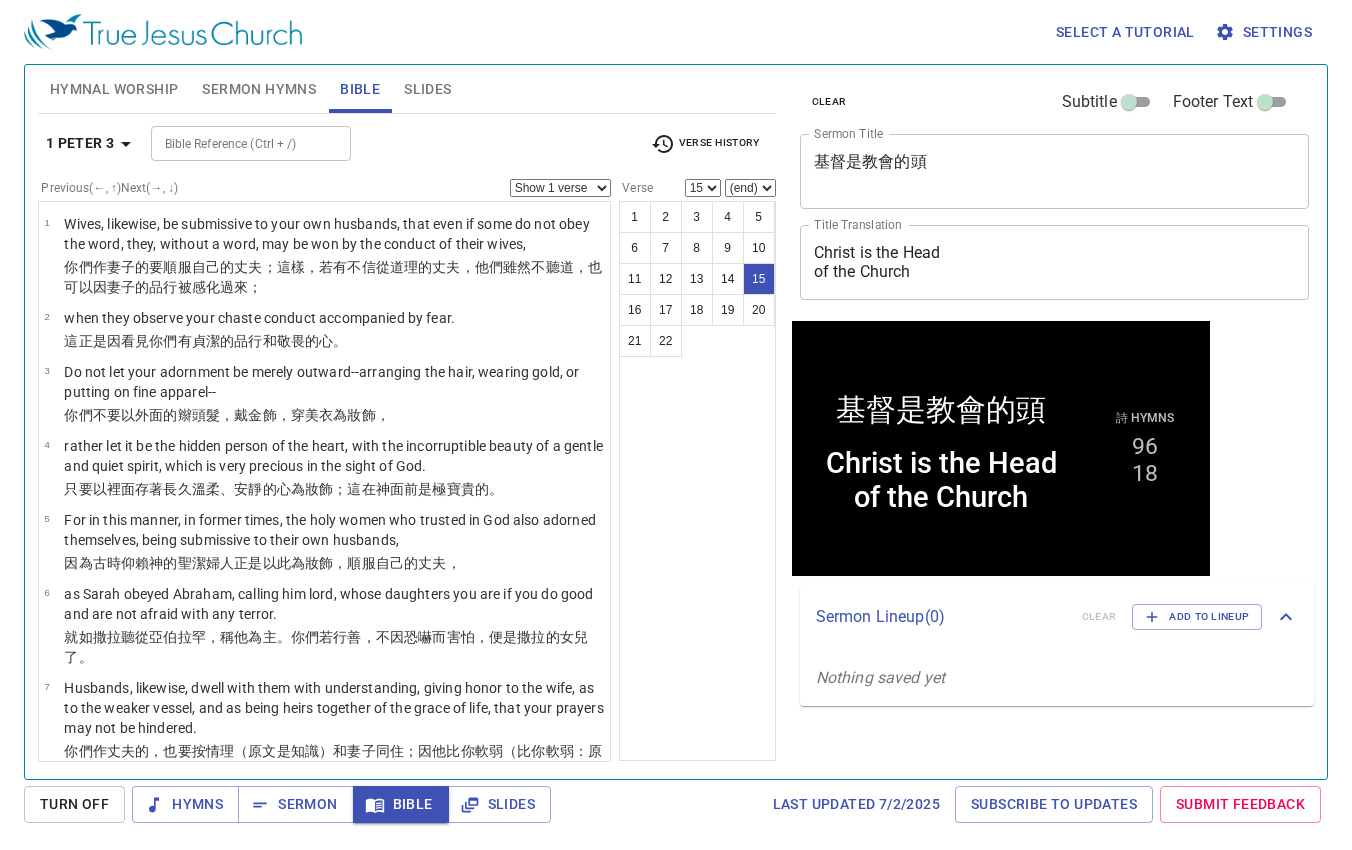 scroll, scrollTop: 921, scrollLeft: 0, axis: vertical 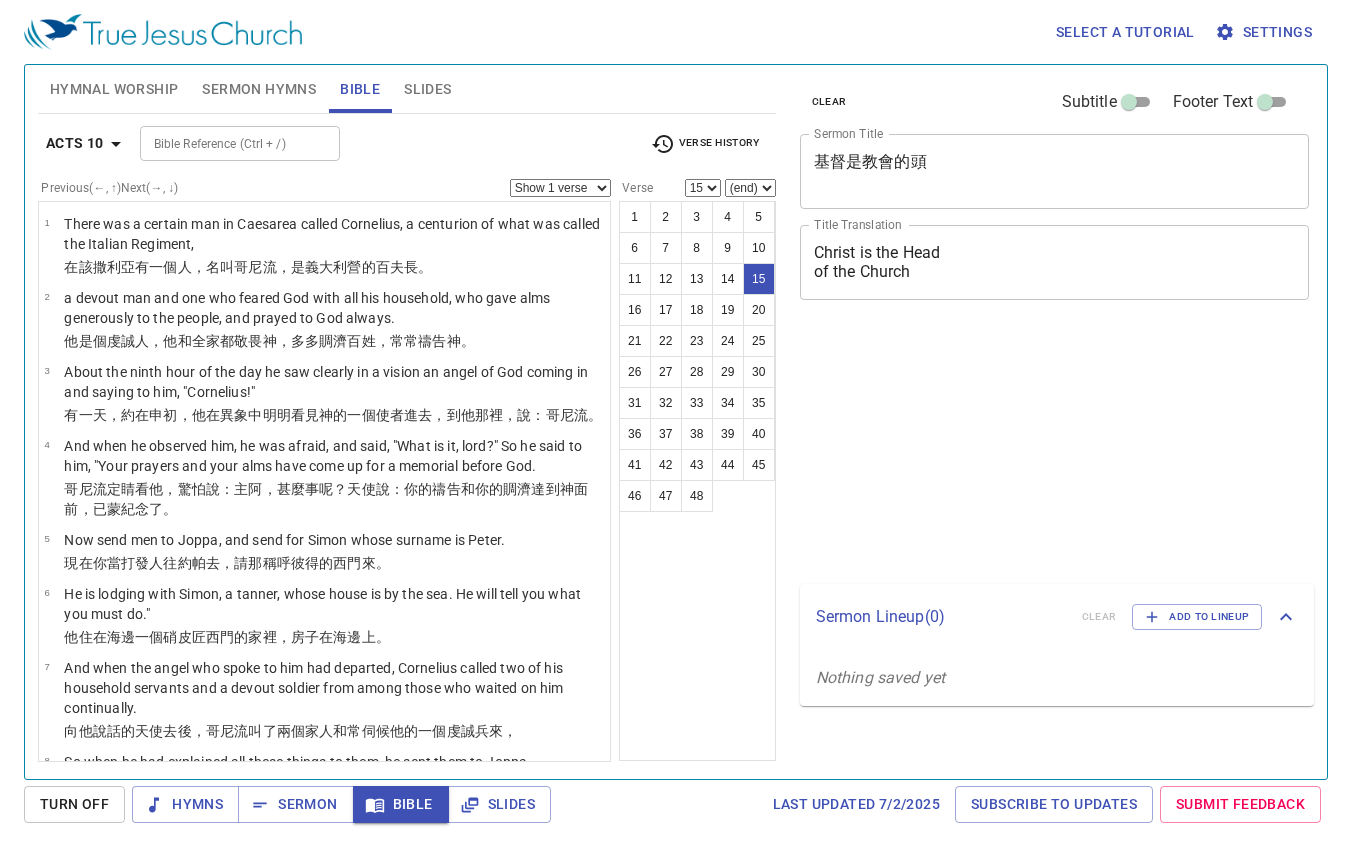 select on "15" 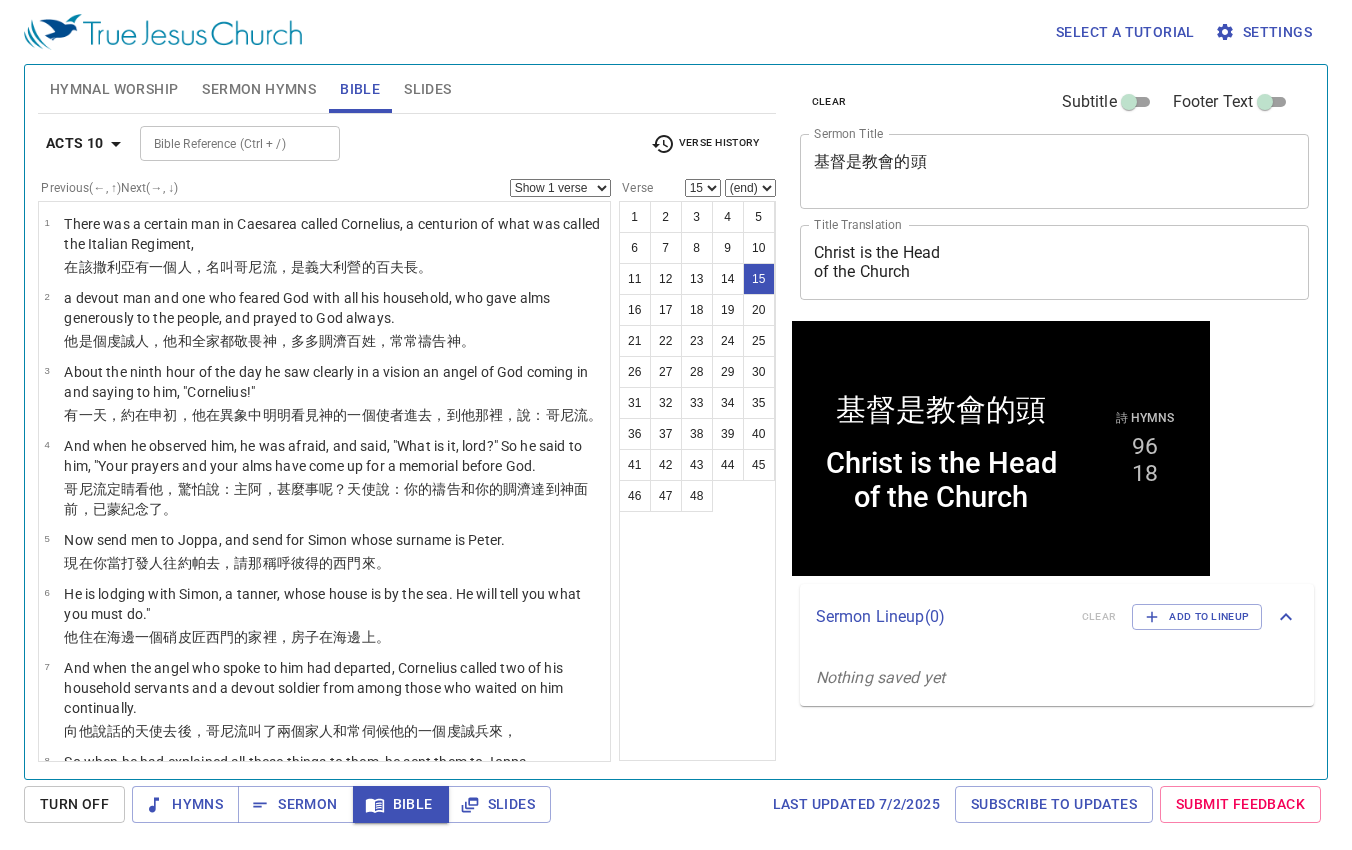scroll, scrollTop: 679, scrollLeft: 0, axis: vertical 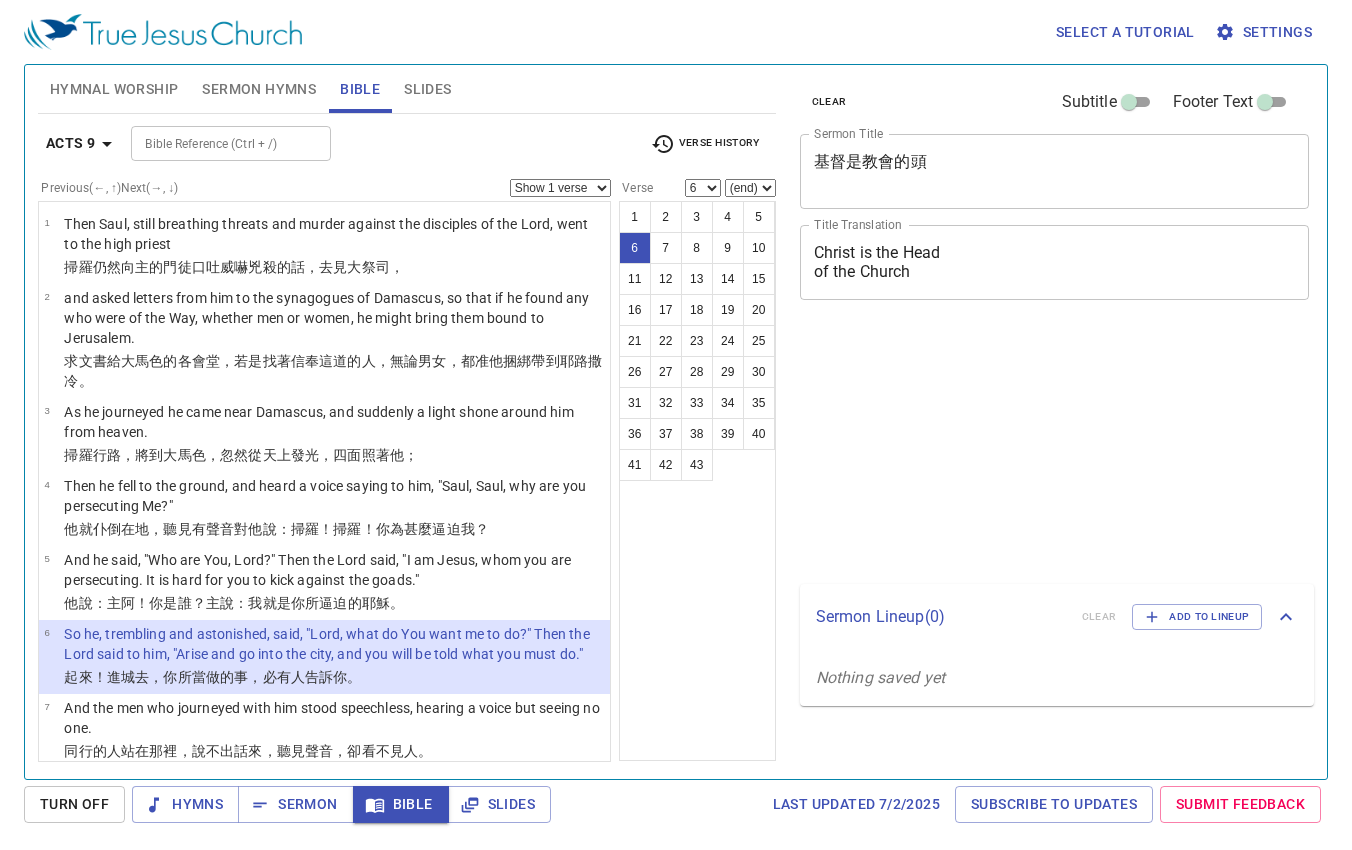 select on "6" 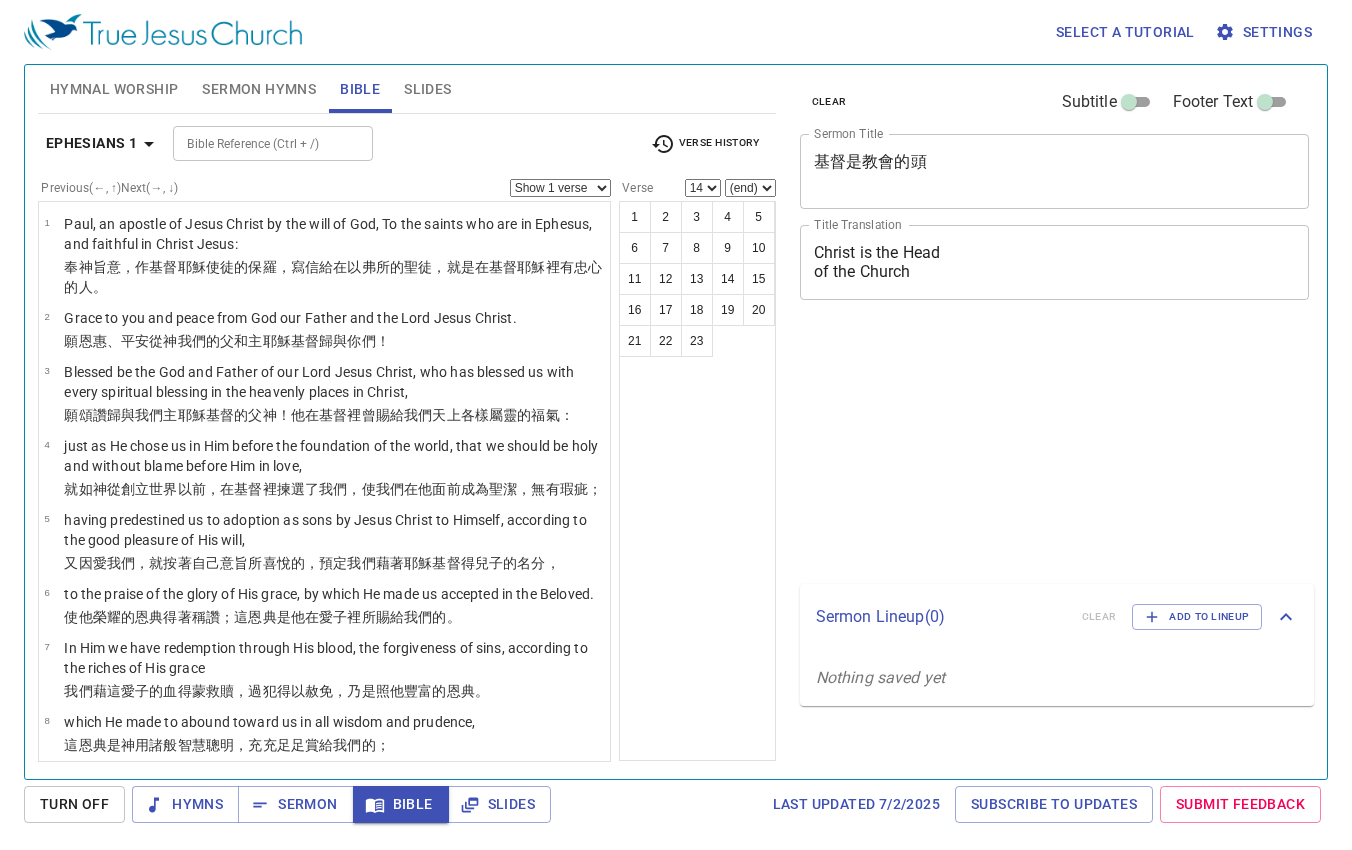 select on "14" 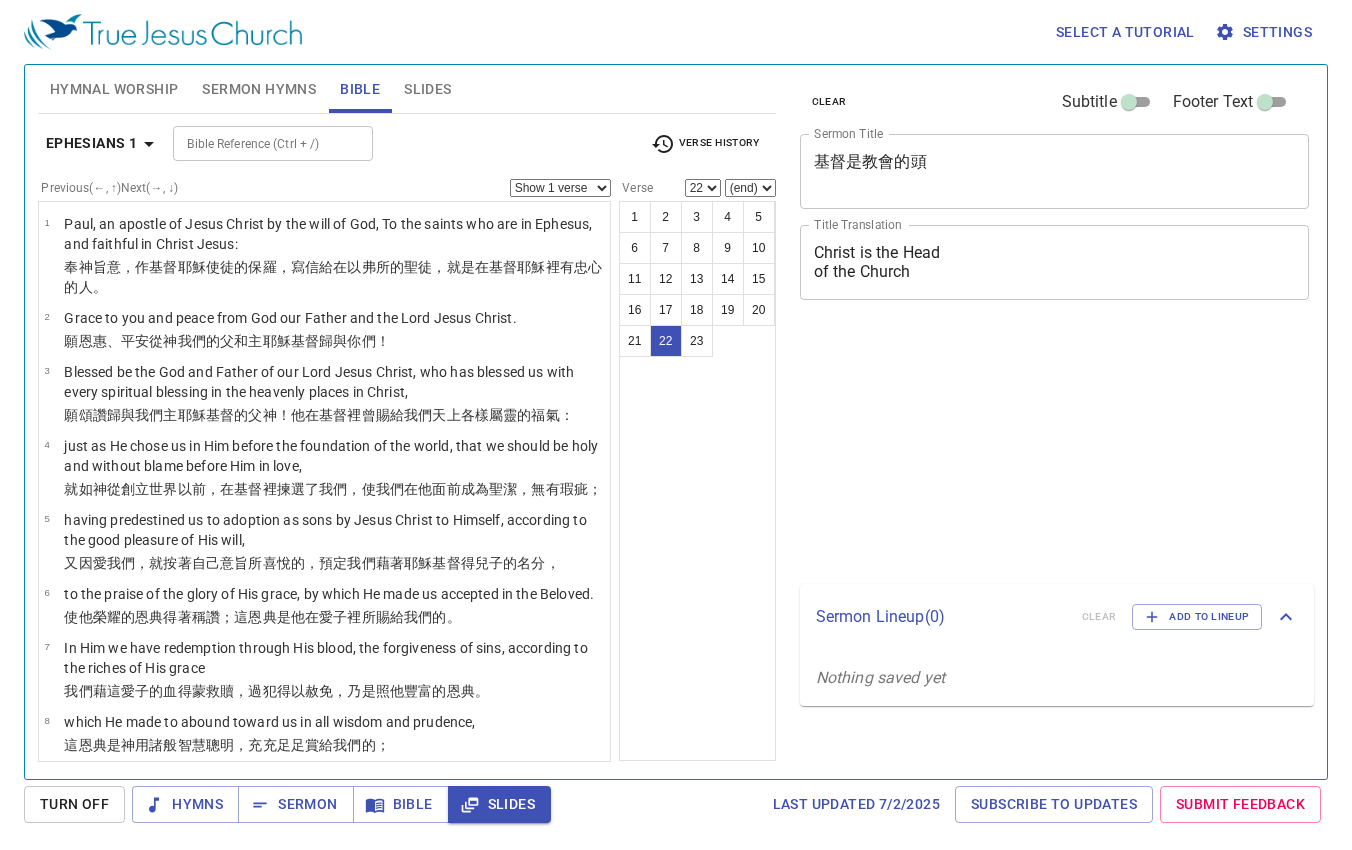 select on "22" 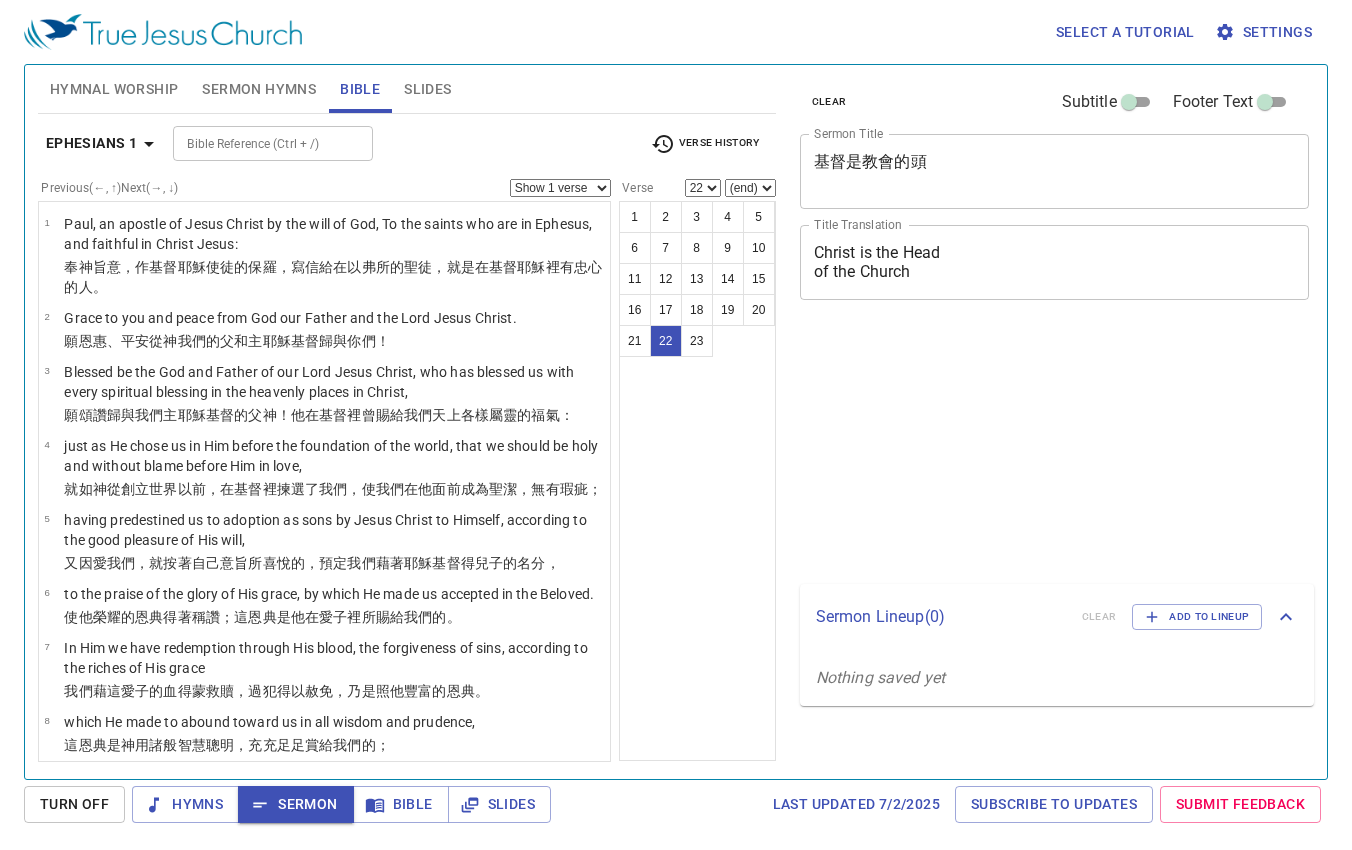 select on "22" 